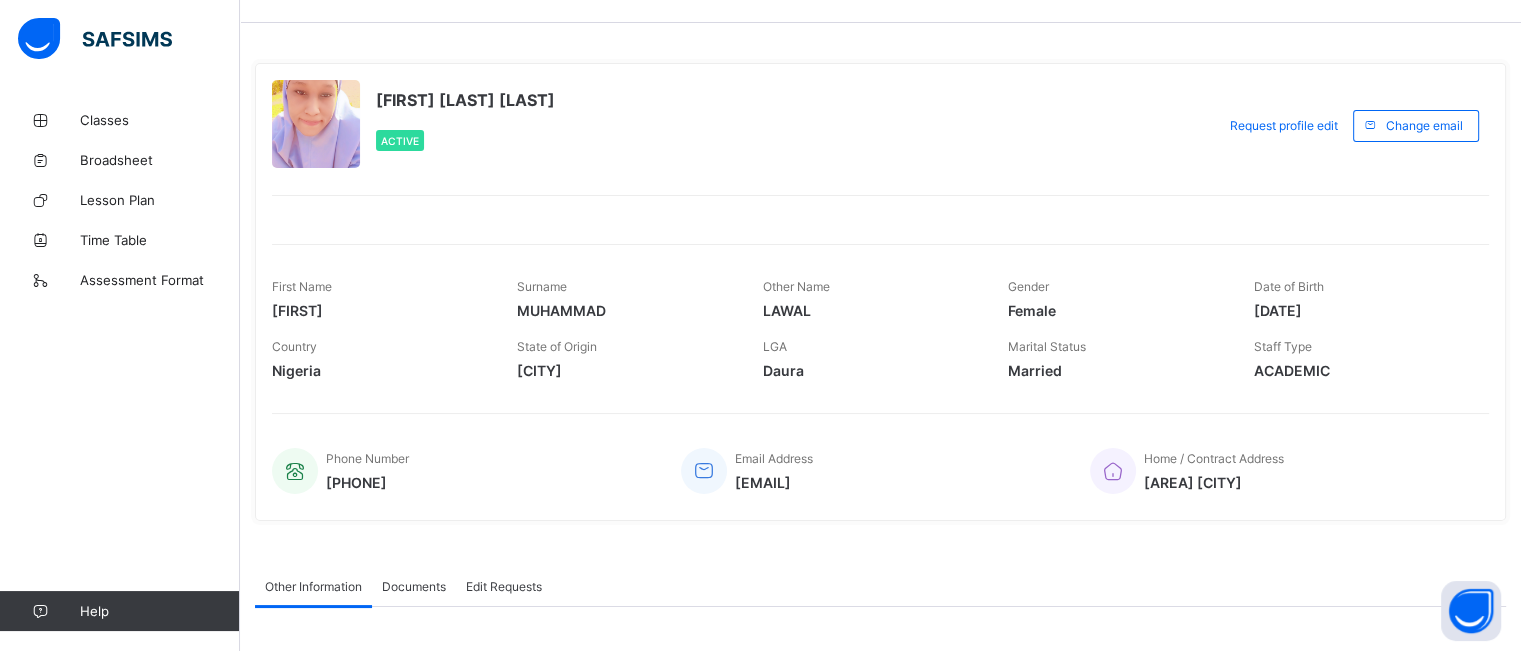 scroll, scrollTop: 0, scrollLeft: 0, axis: both 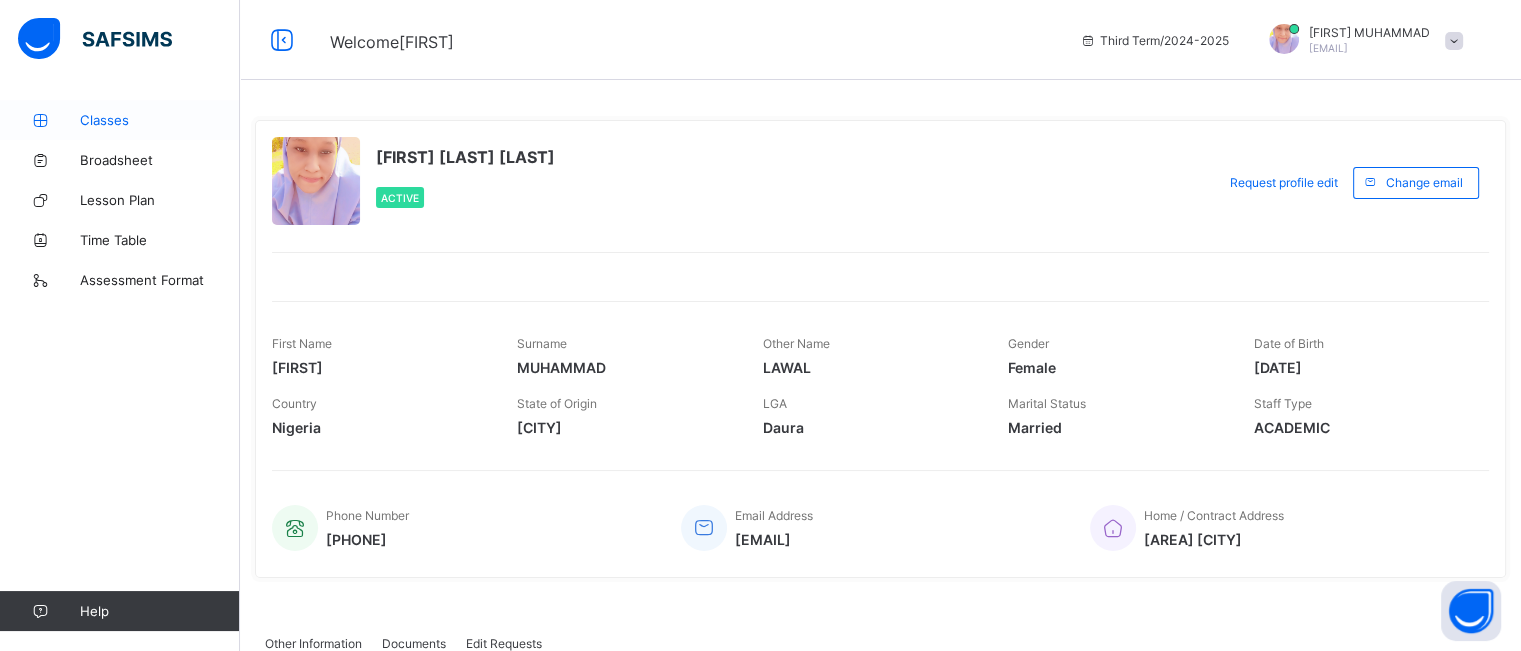 click on "Classes" at bounding box center [160, 120] 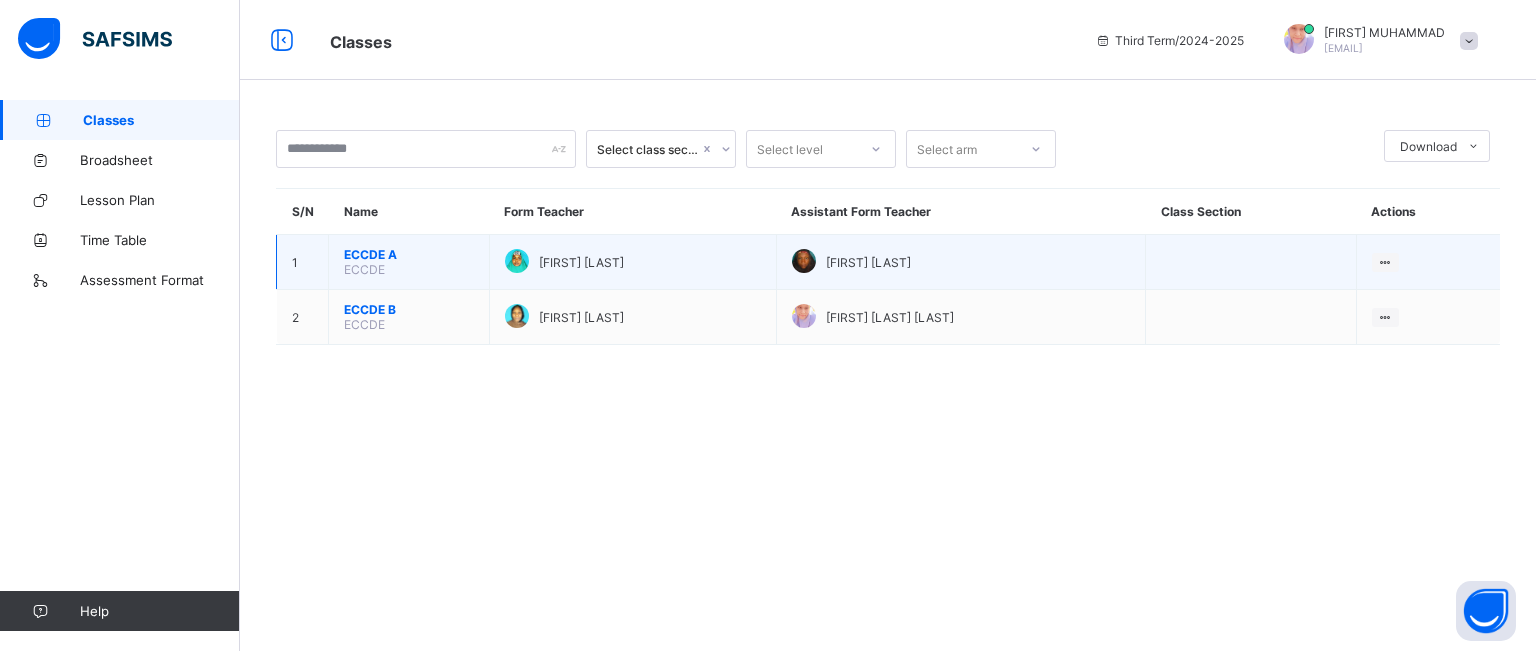 click on "ECCDE   A   ECCDE" at bounding box center [409, 262] 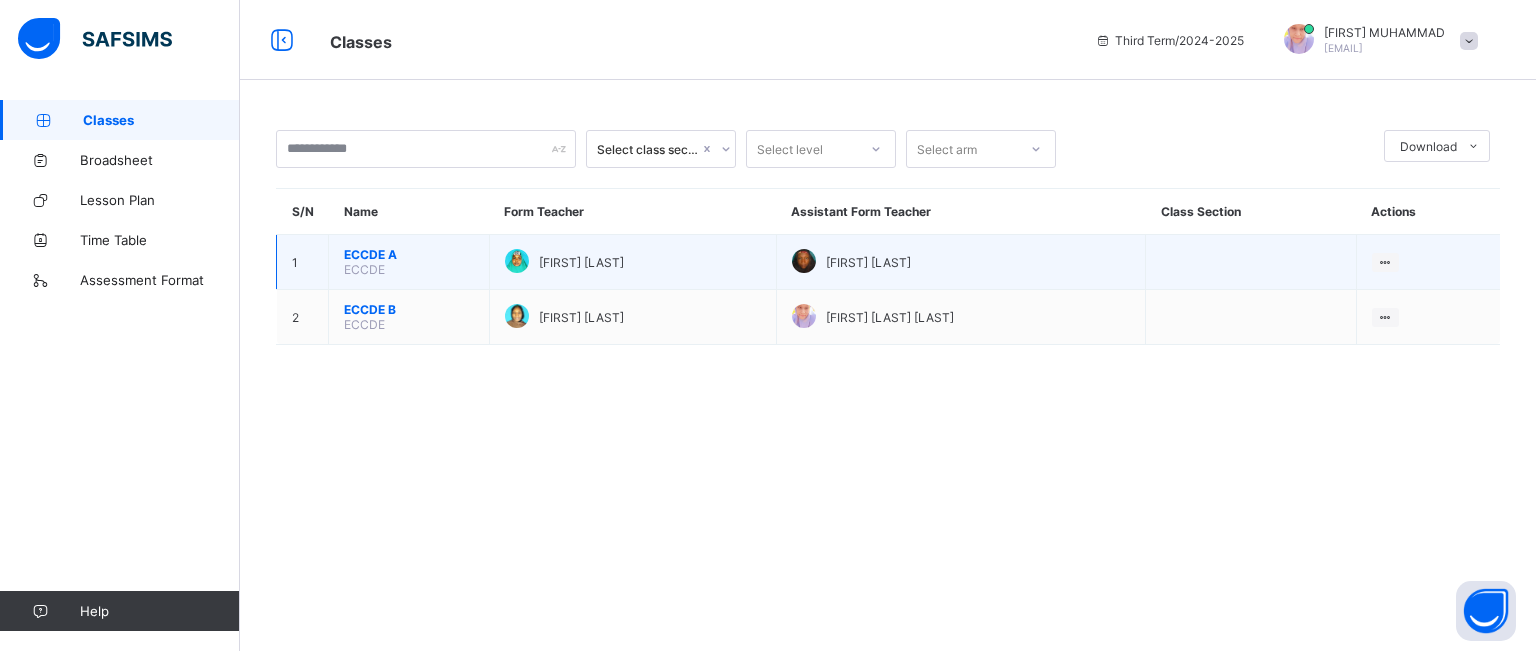 click on "ECCDE   A" at bounding box center [409, 254] 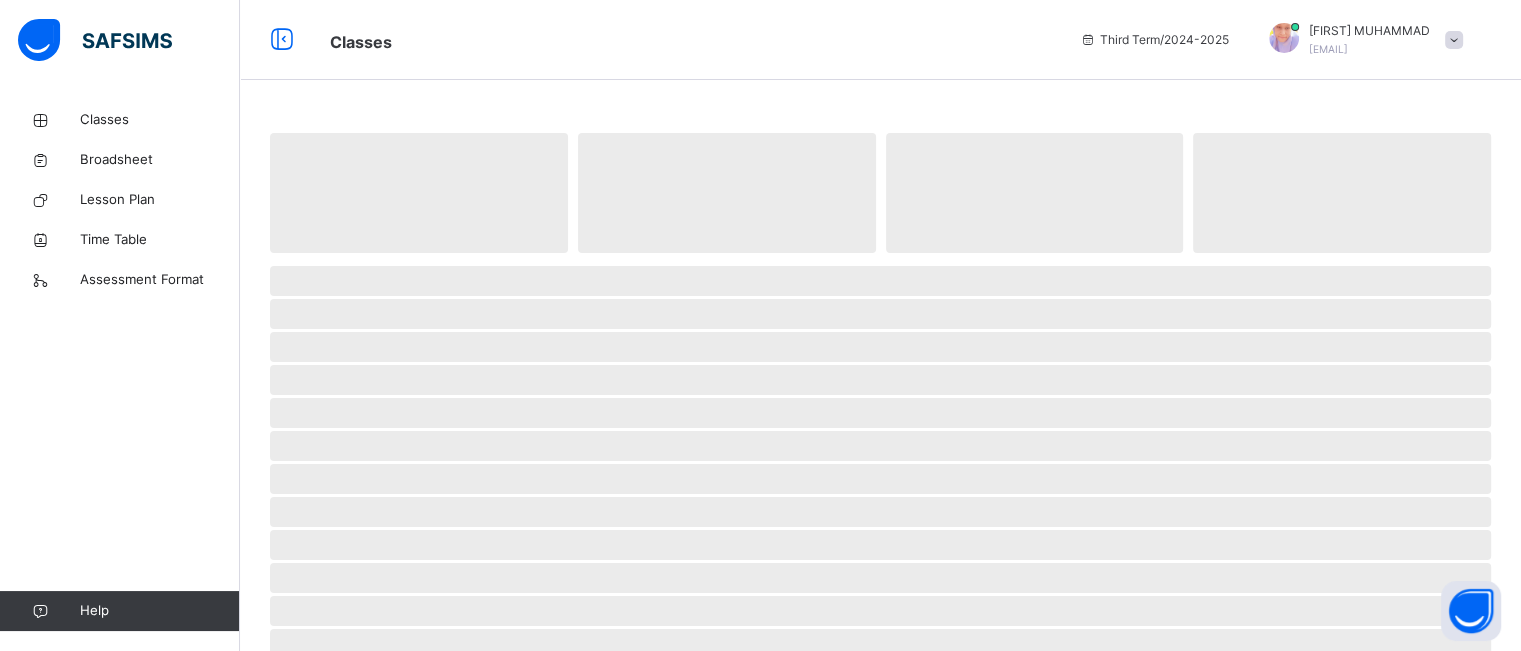 click at bounding box center (880, 258) 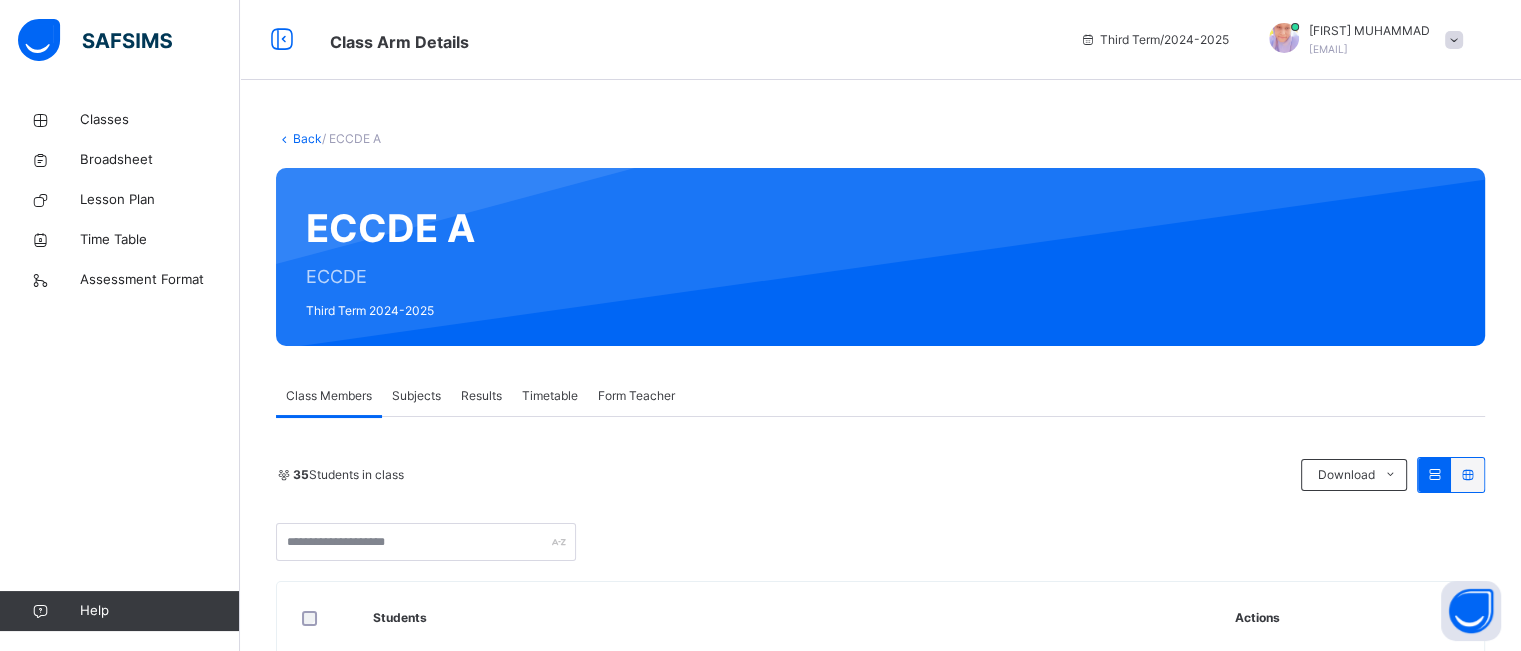 click on "Subjects" at bounding box center [416, 396] 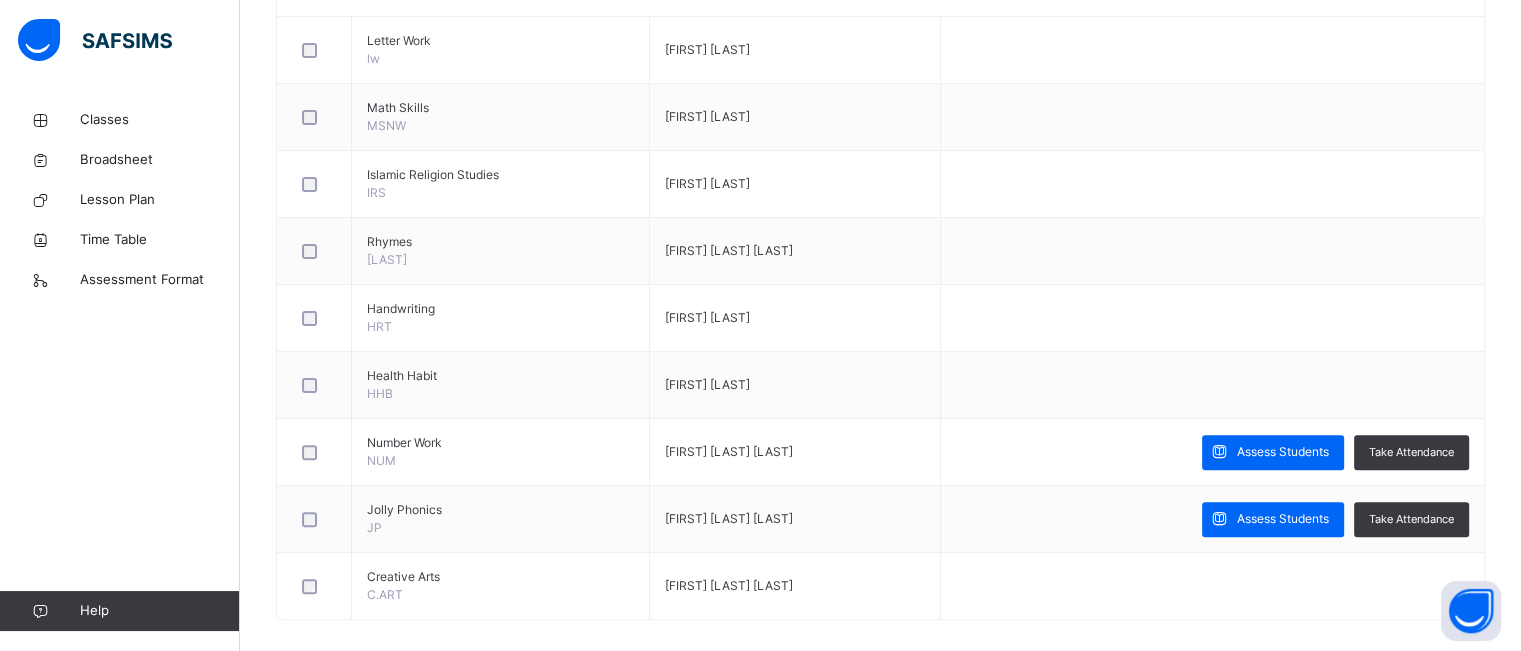 scroll, scrollTop: 572, scrollLeft: 0, axis: vertical 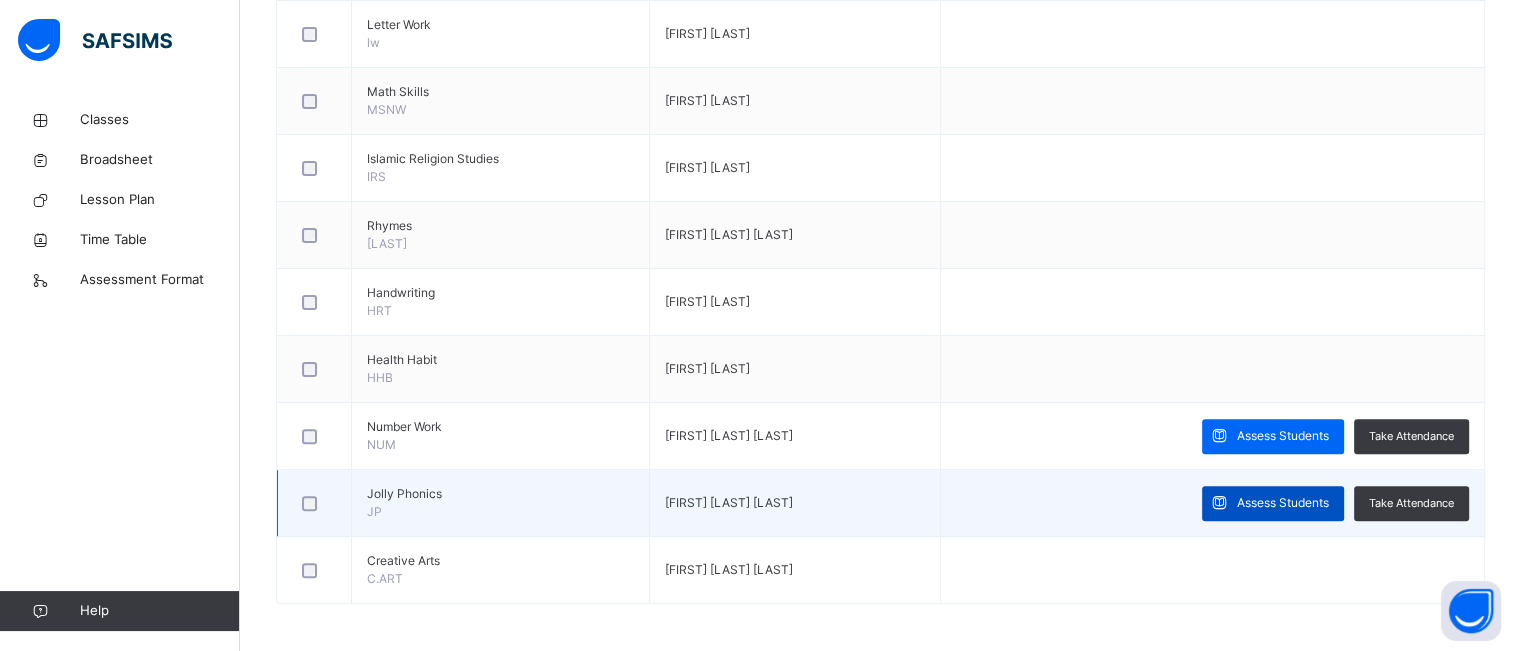 click on "Assess Students" at bounding box center (1283, 503) 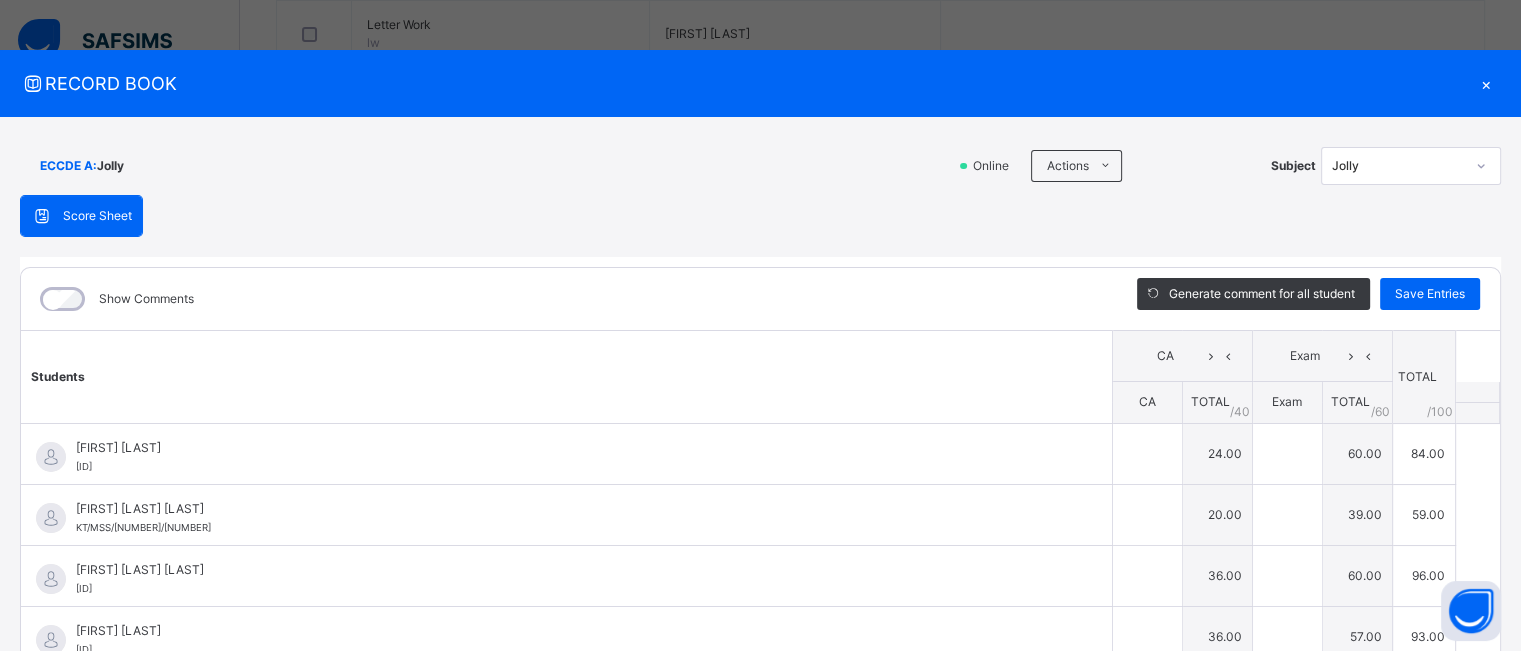 type on "**" 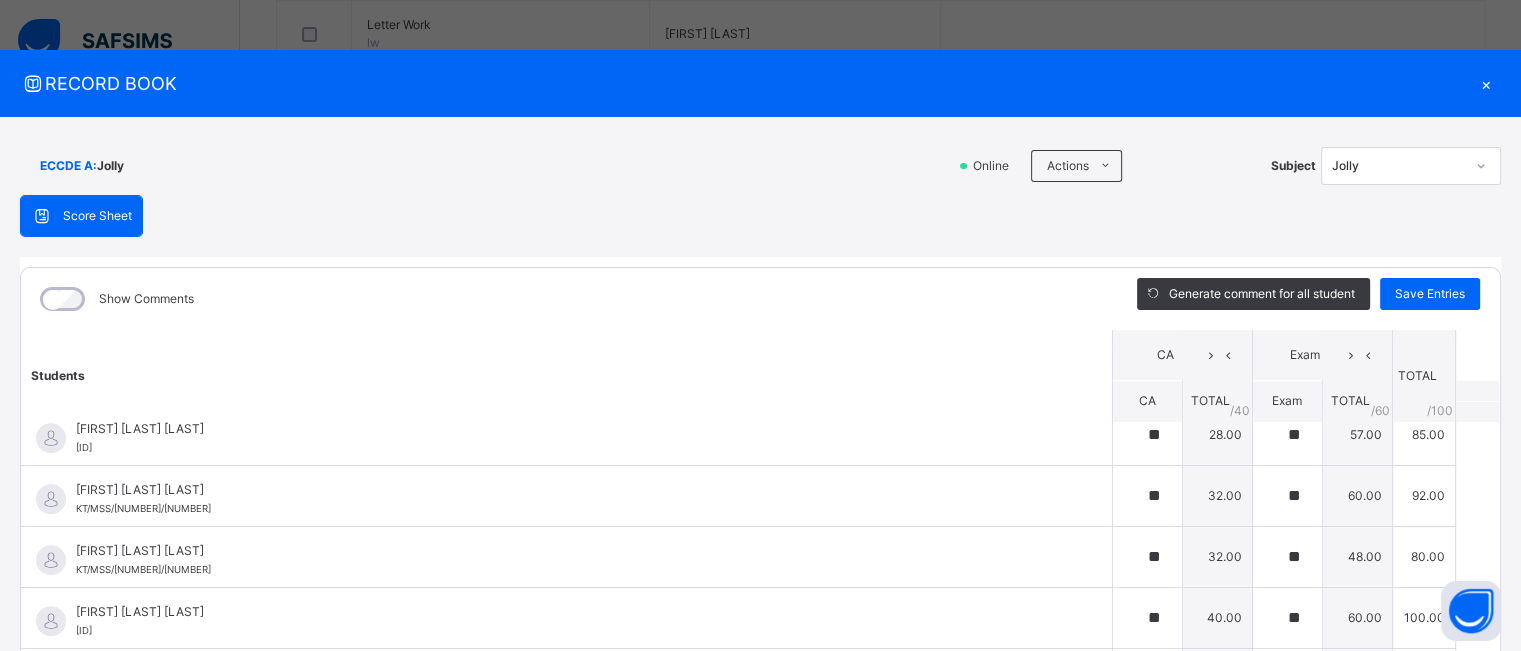 scroll, scrollTop: 1060, scrollLeft: 0, axis: vertical 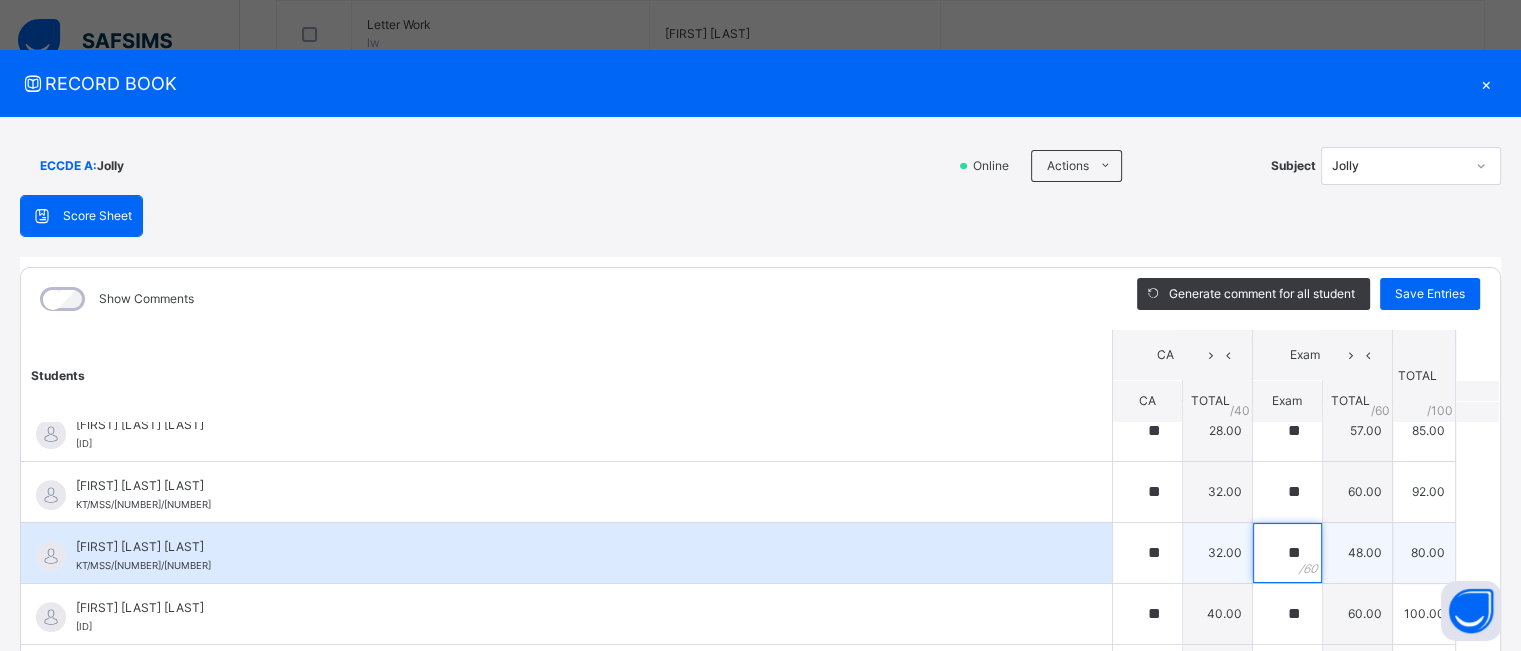 click on "**" at bounding box center (1287, 553) 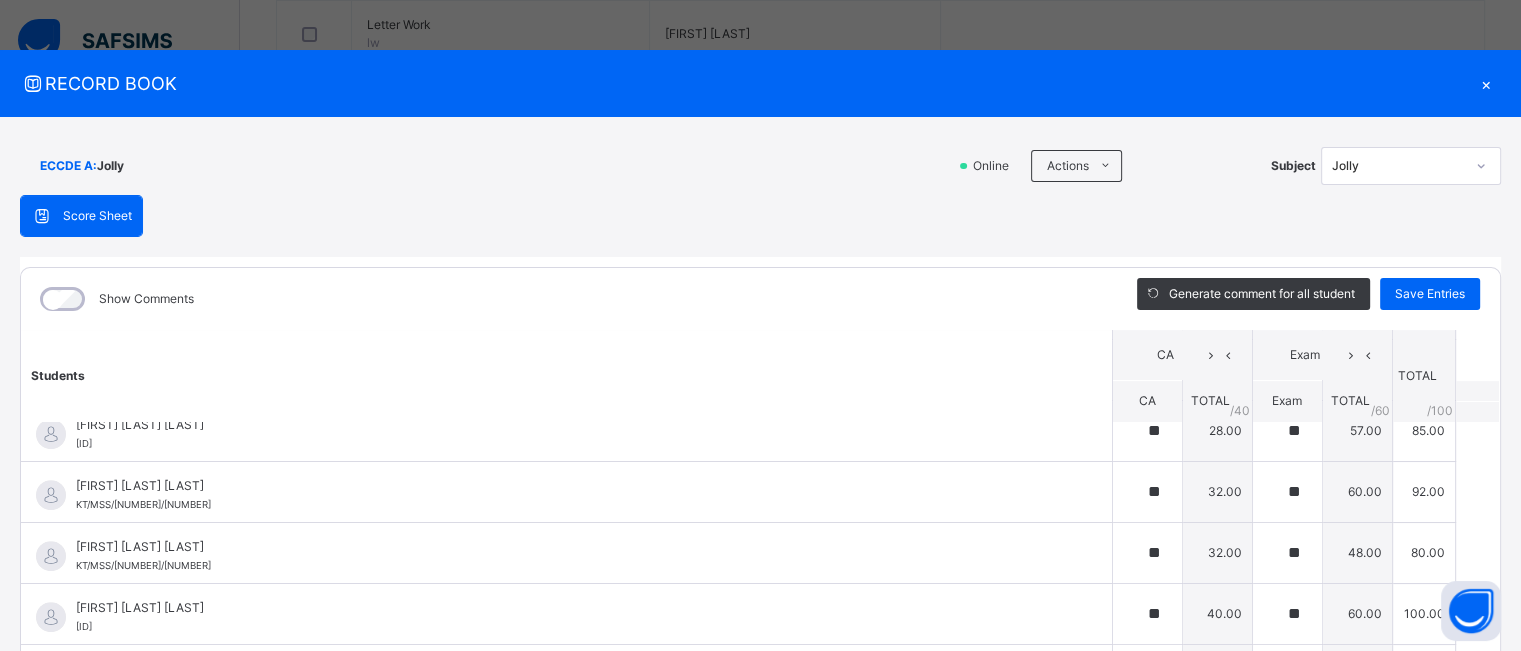 click on "×" at bounding box center [1486, 83] 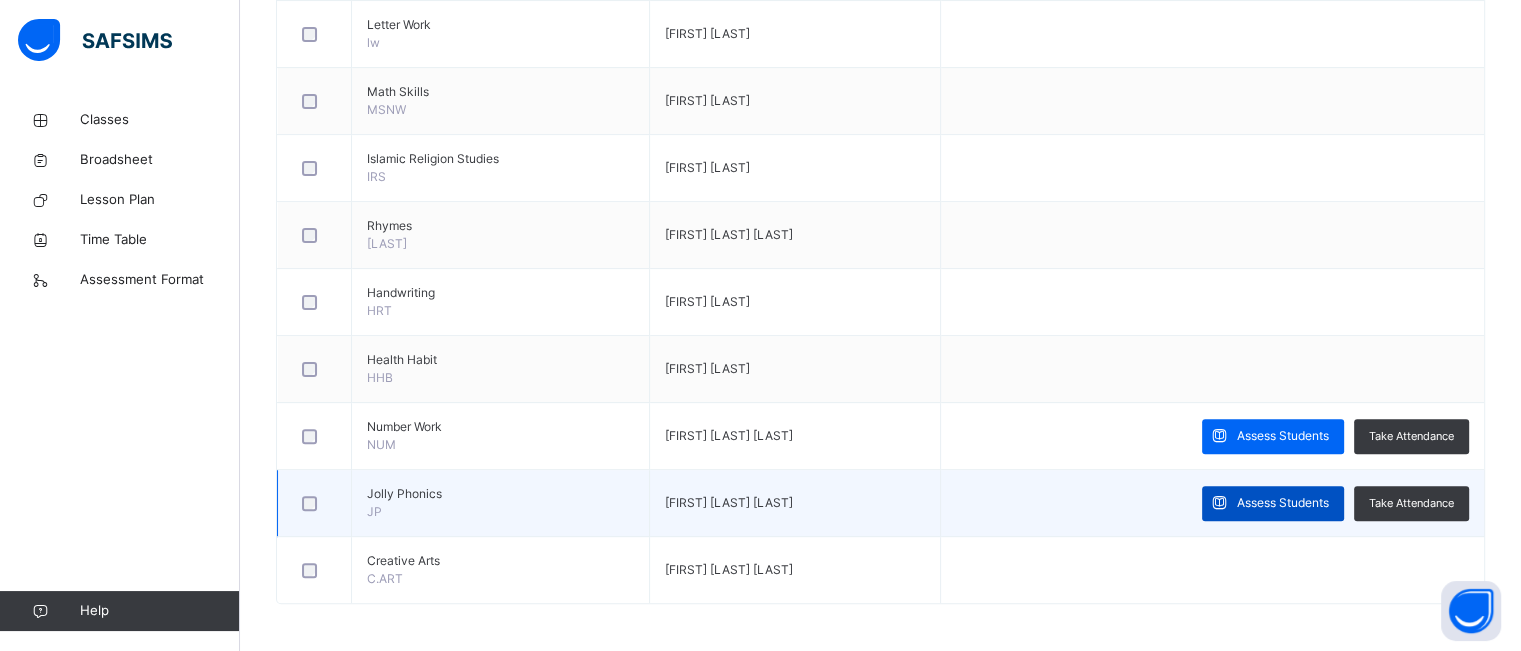 click on "Assess Students" at bounding box center [1283, 503] 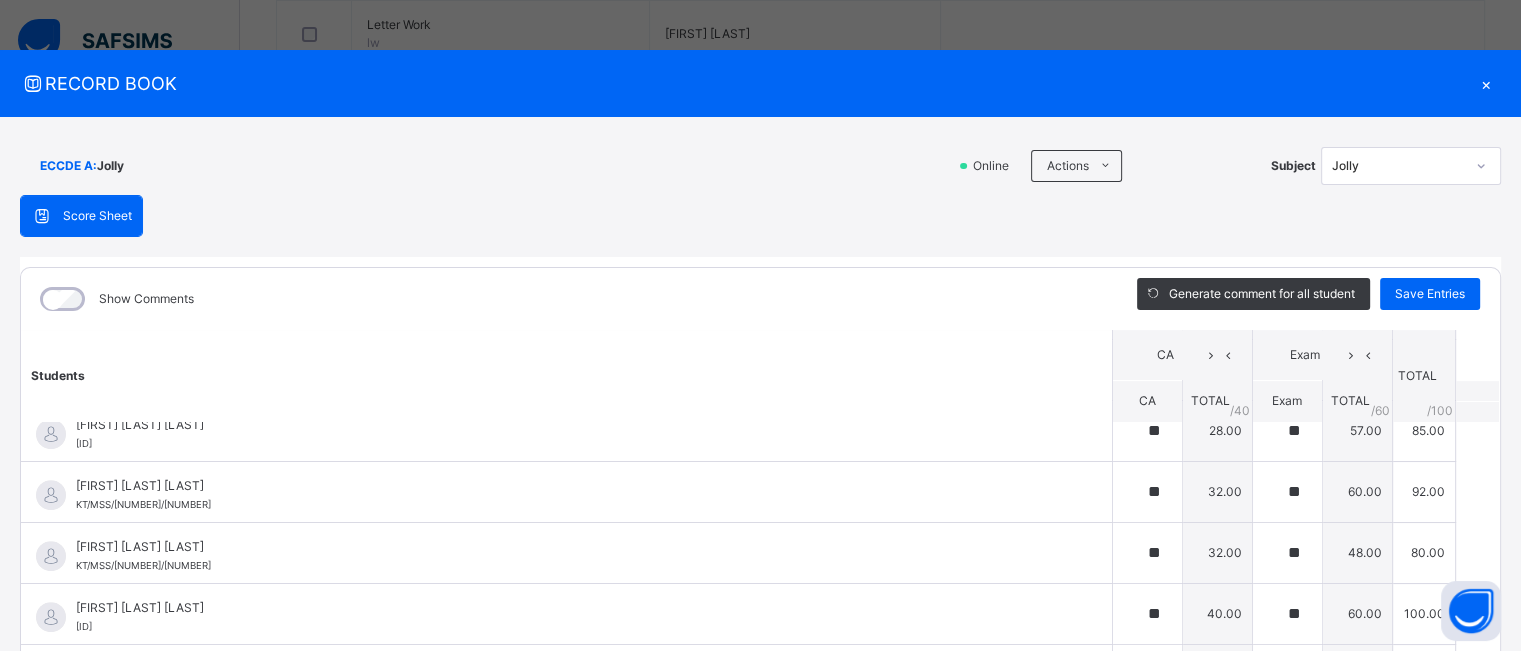 click on "×" at bounding box center (1486, 83) 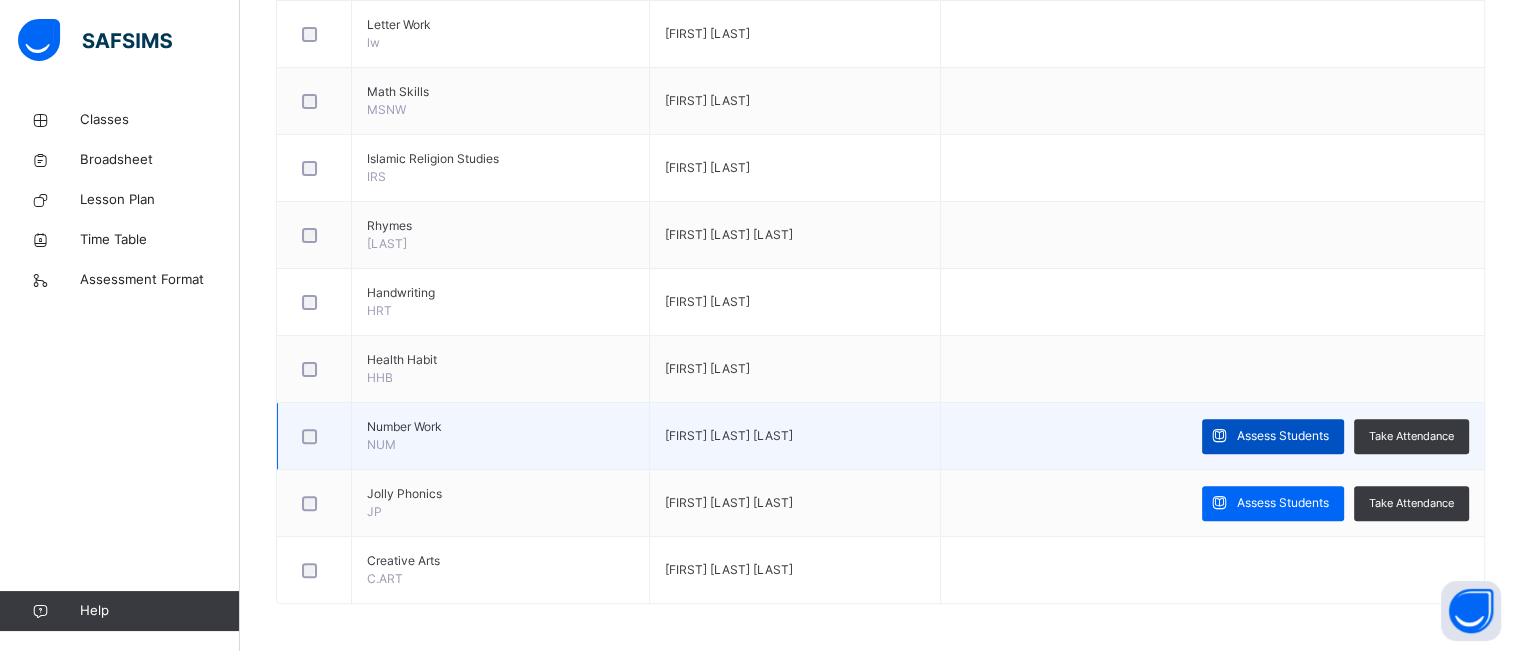 click on "Assess Students" at bounding box center [1273, 436] 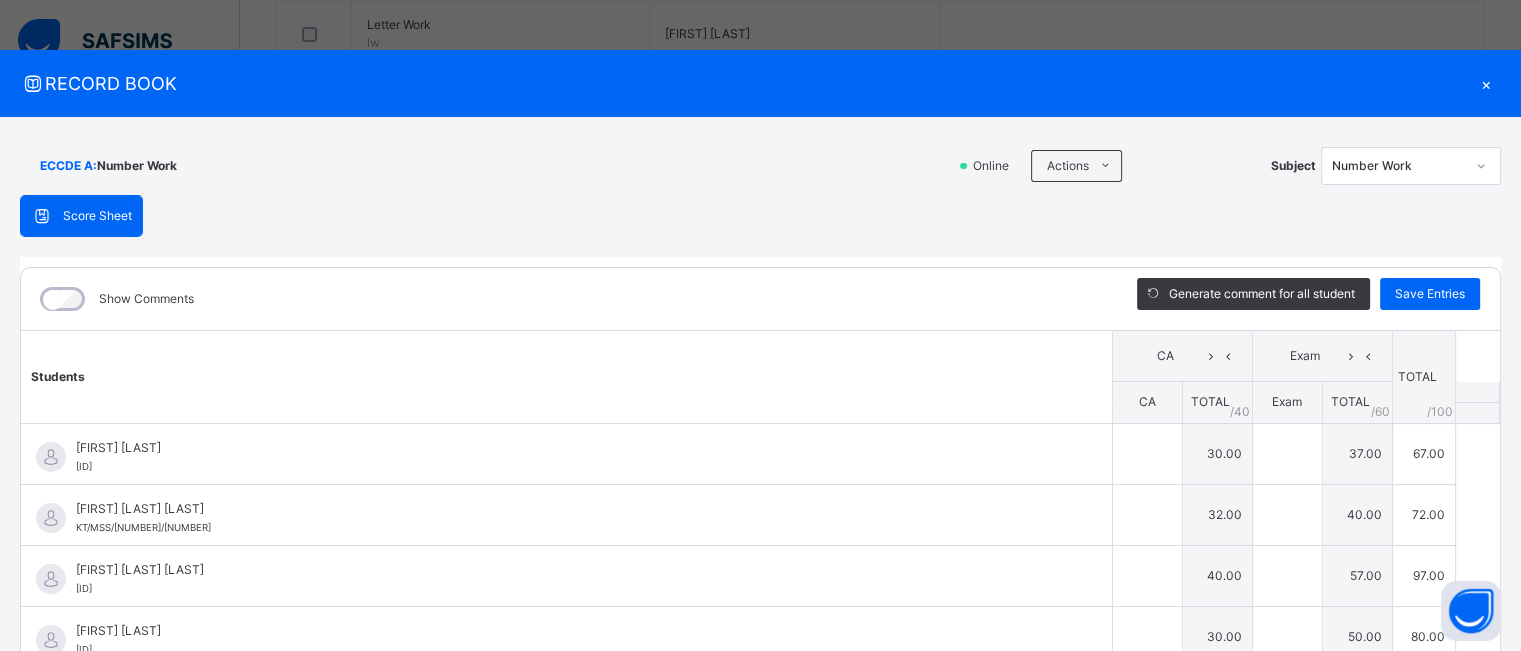 type on "**" 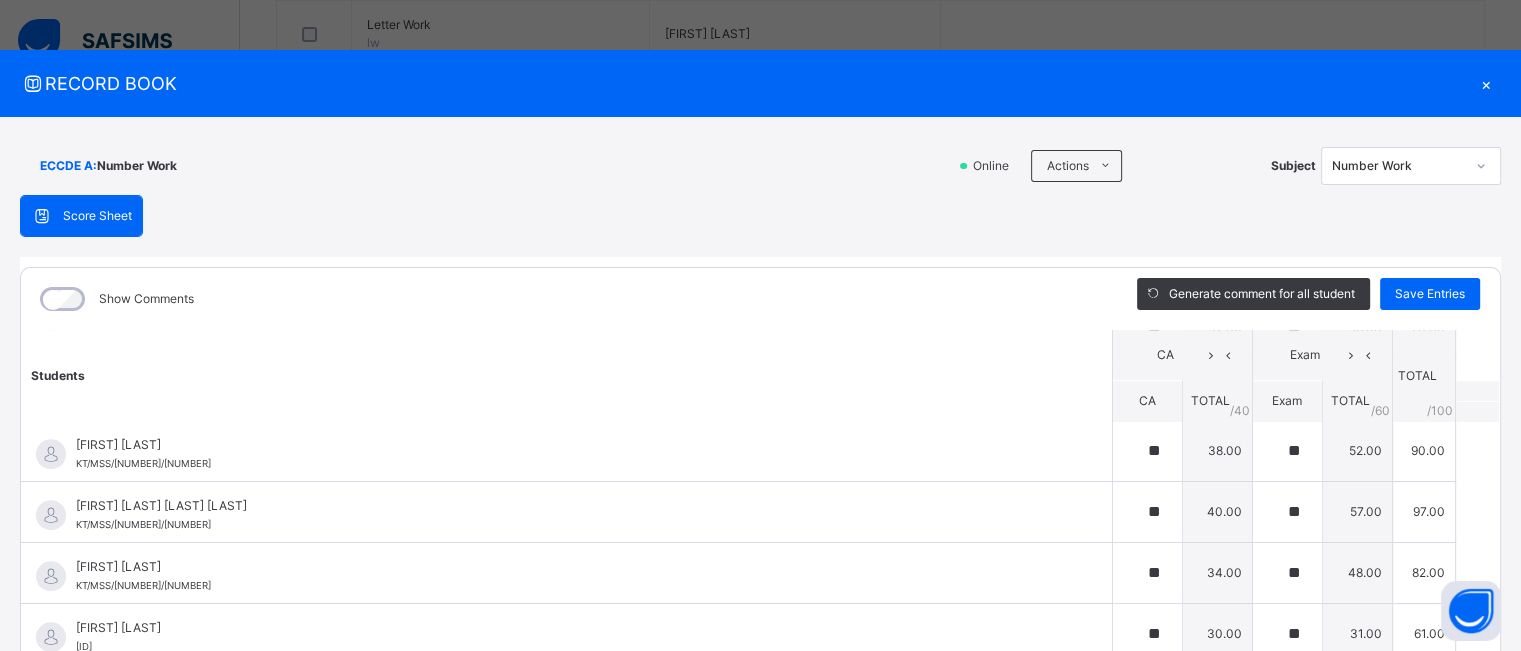 scroll, scrollTop: 1720, scrollLeft: 0, axis: vertical 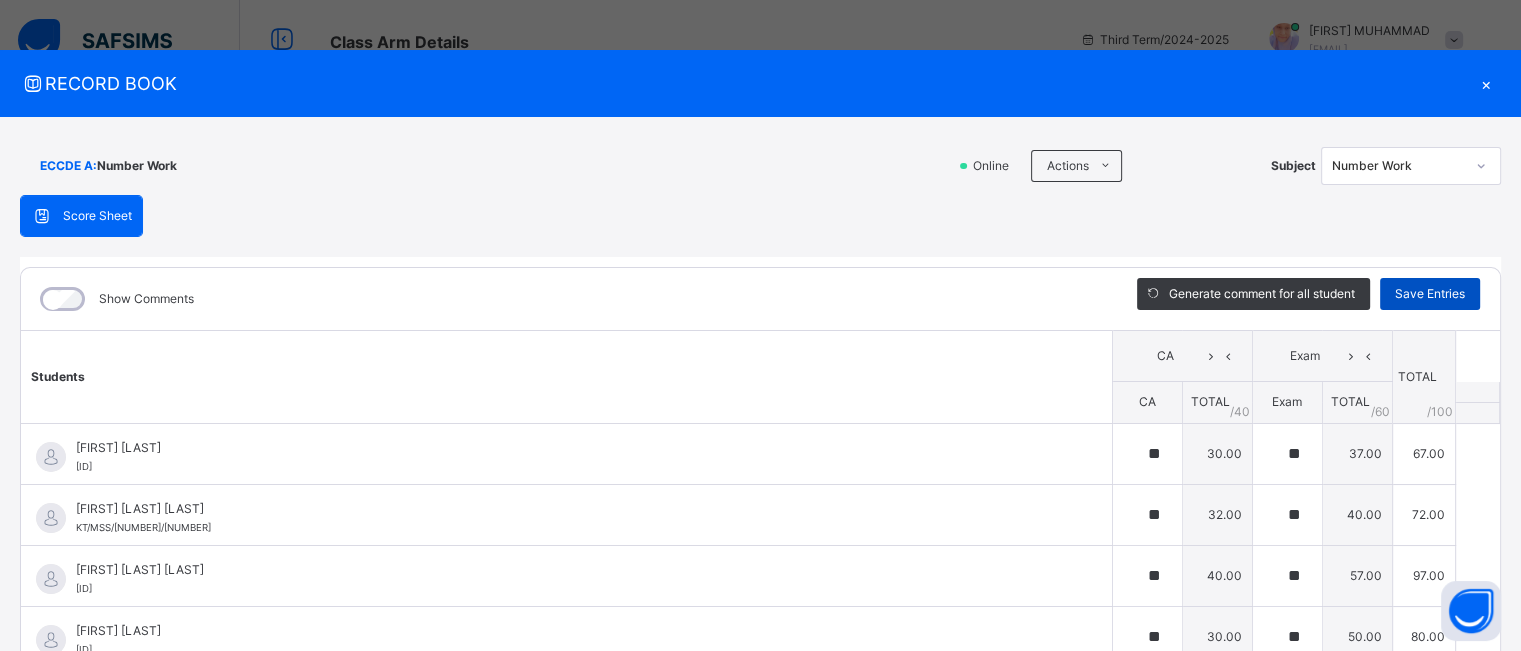 click on "Save Entries" at bounding box center [1430, 294] 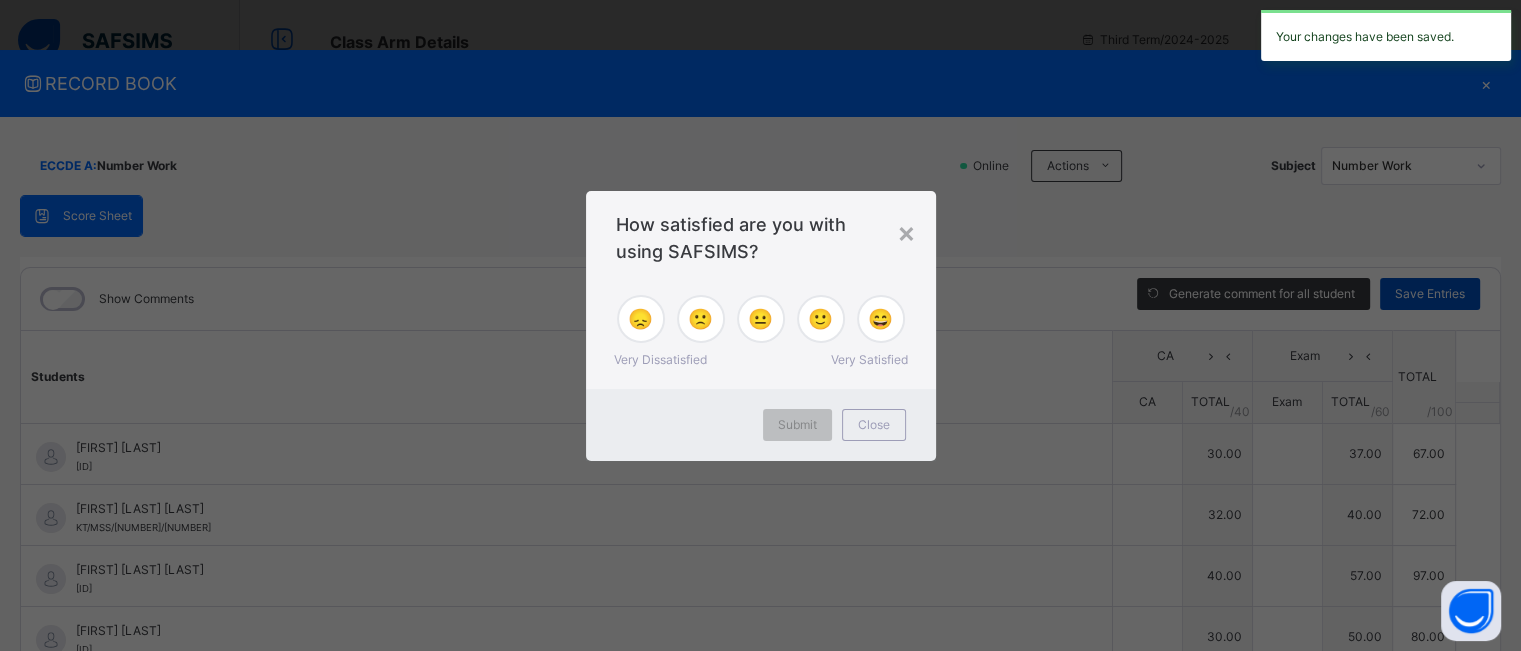 type on "**" 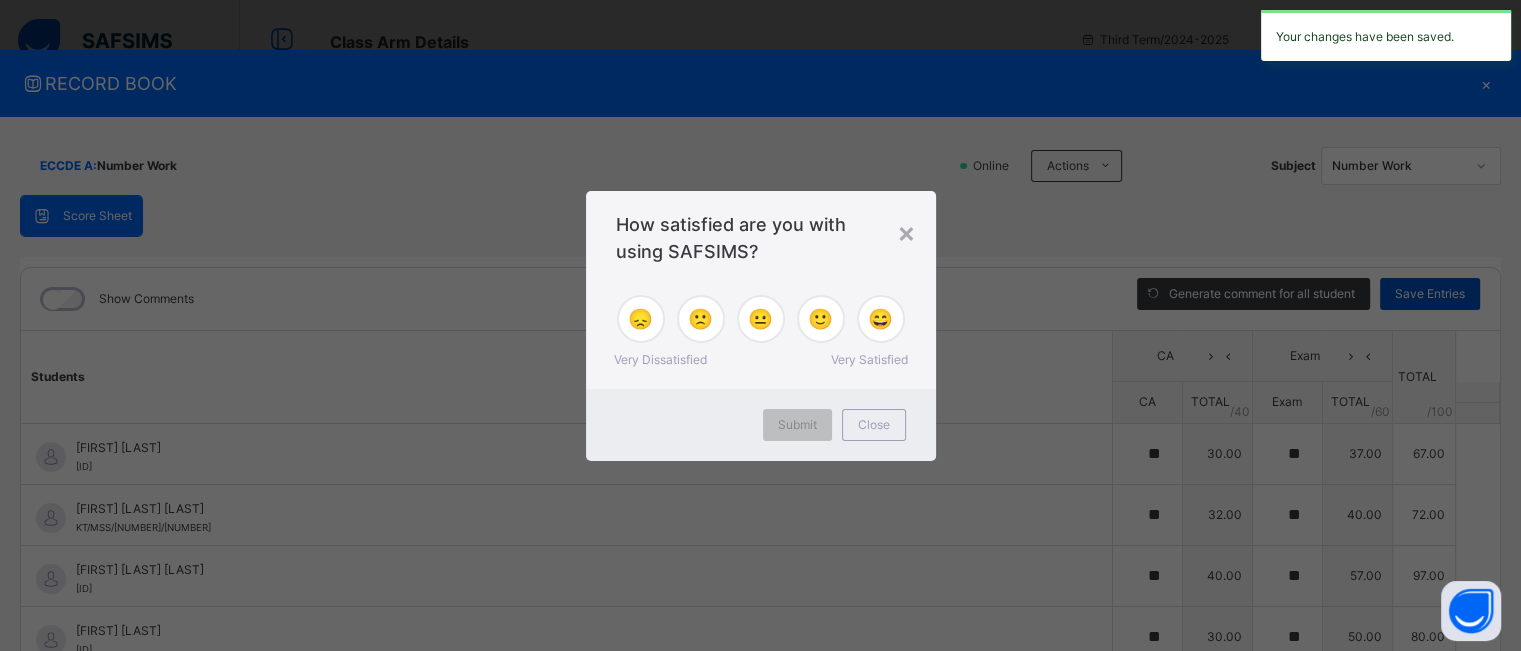type on "**" 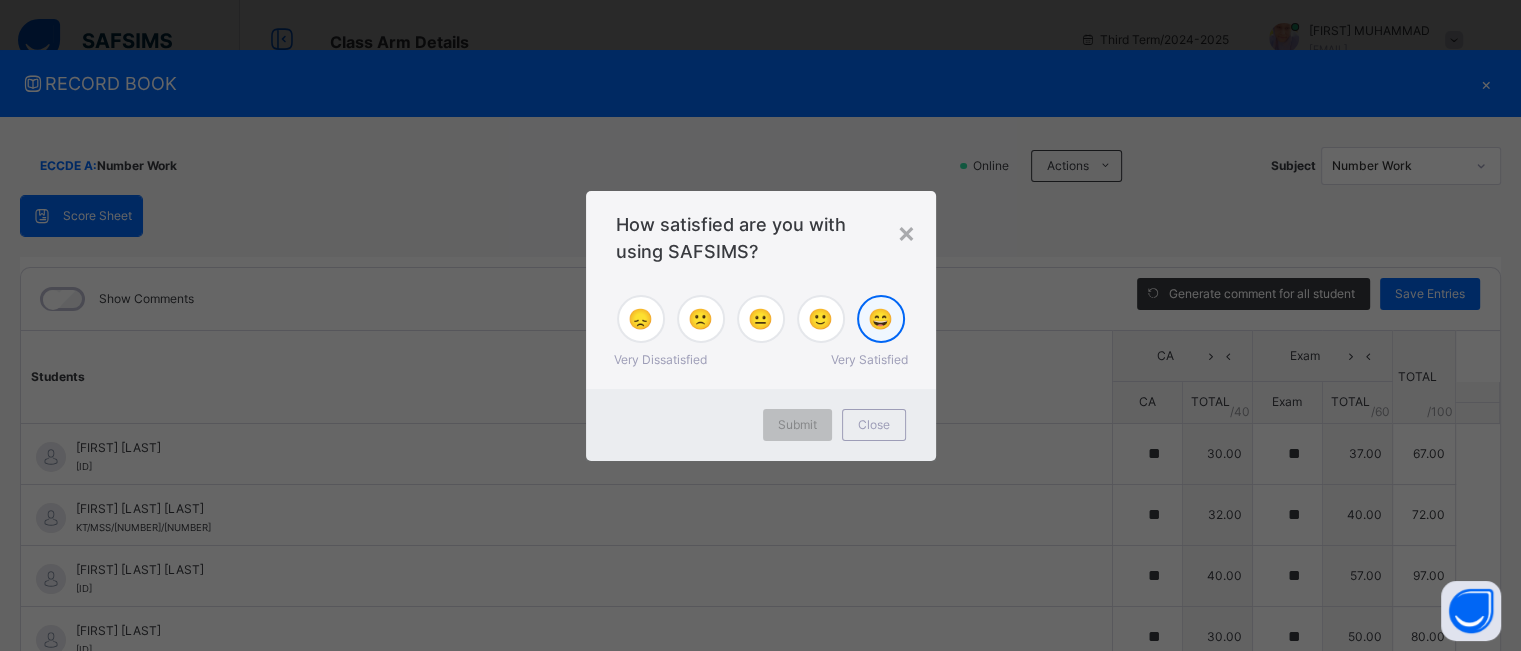 click on "😄" at bounding box center (880, 319) 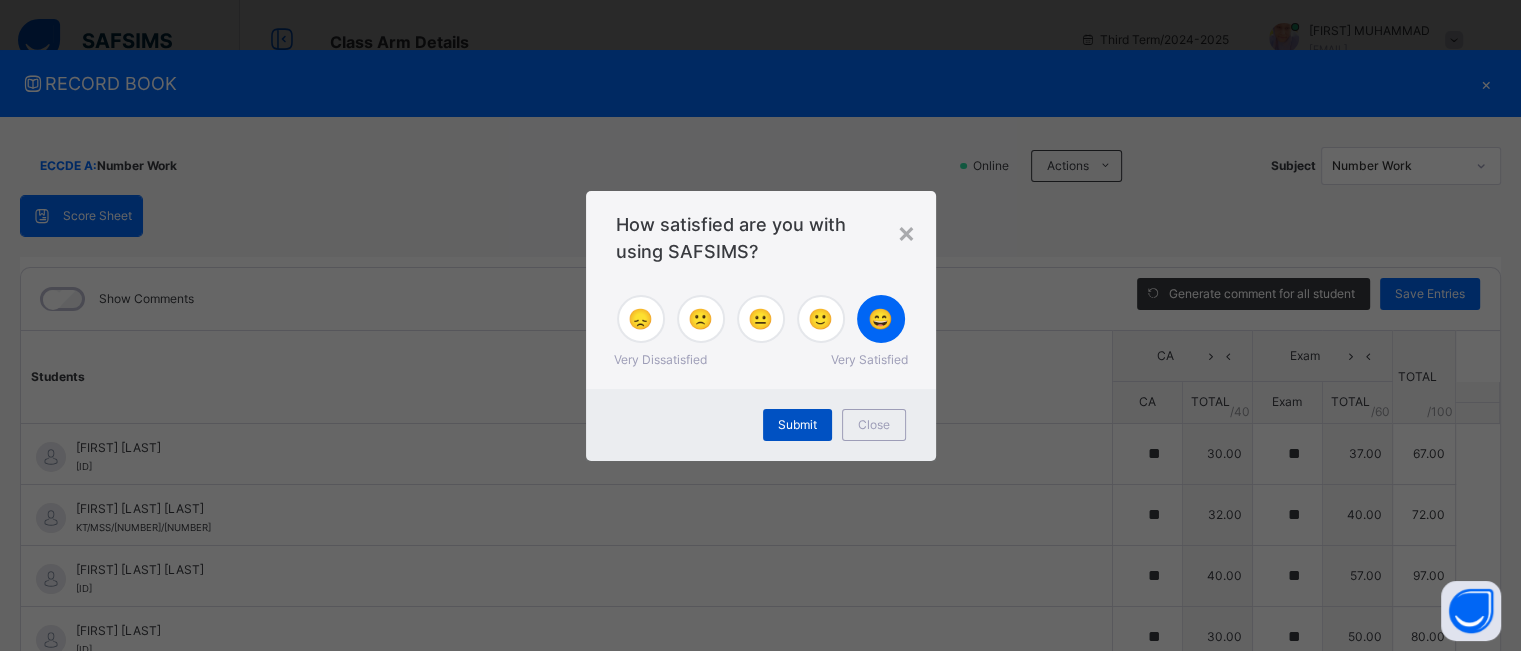 click on "Submit" at bounding box center [797, 425] 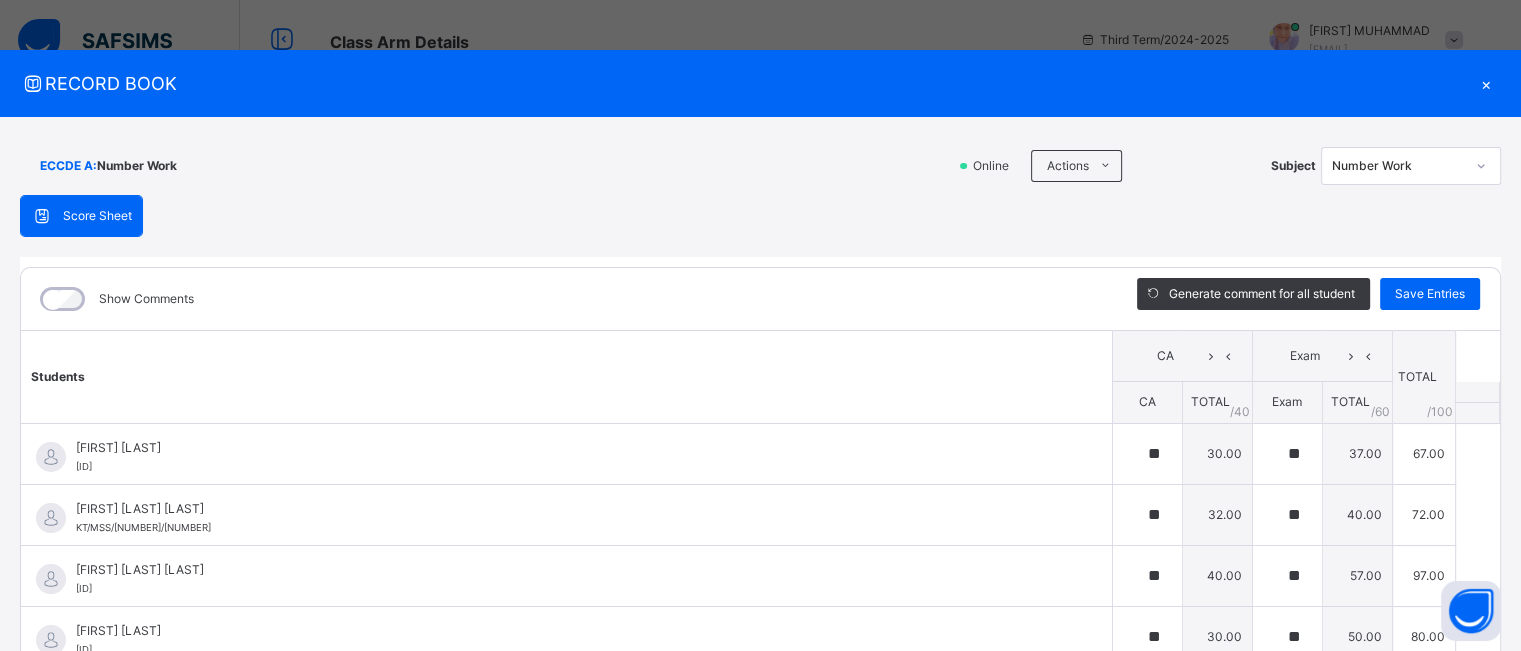 click on "×" at bounding box center (1486, 83) 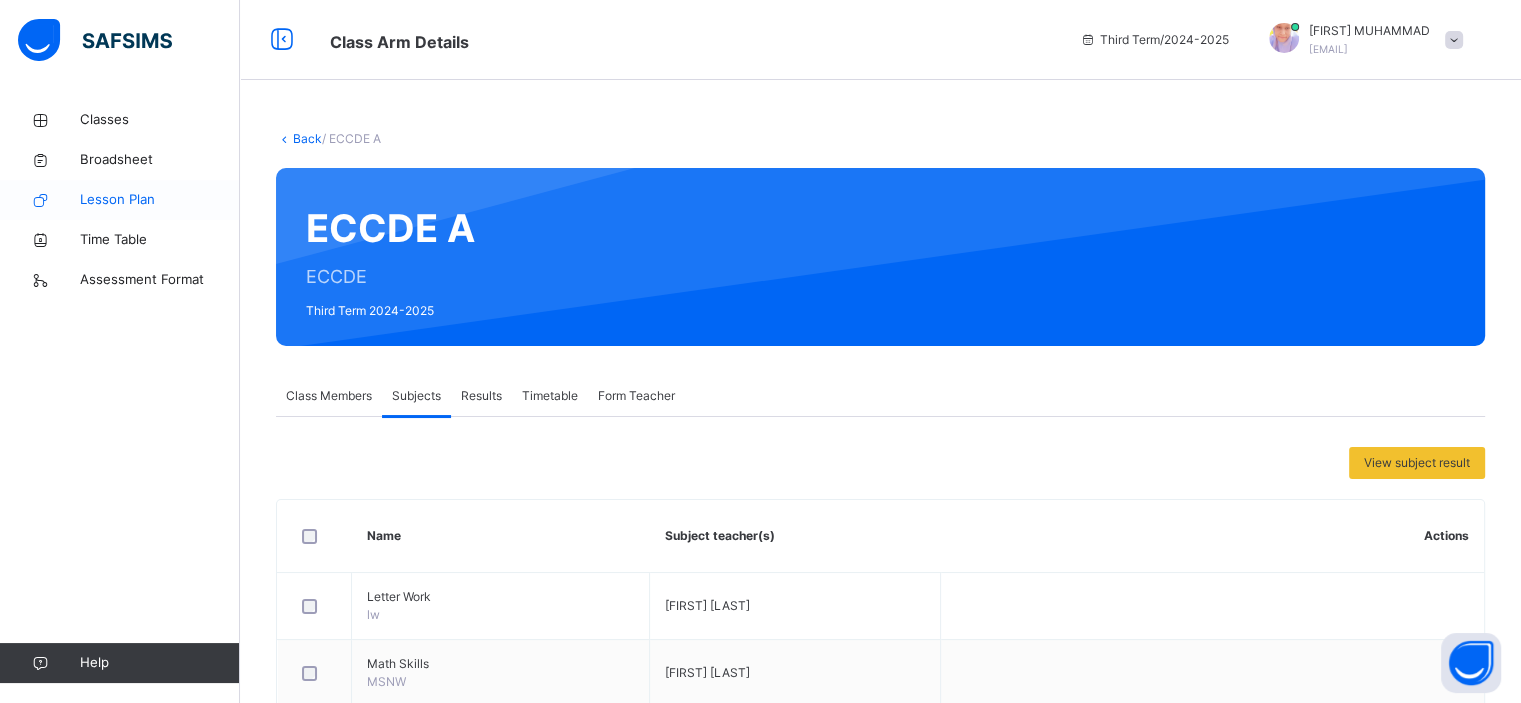 click on "Lesson Plan" at bounding box center [160, 200] 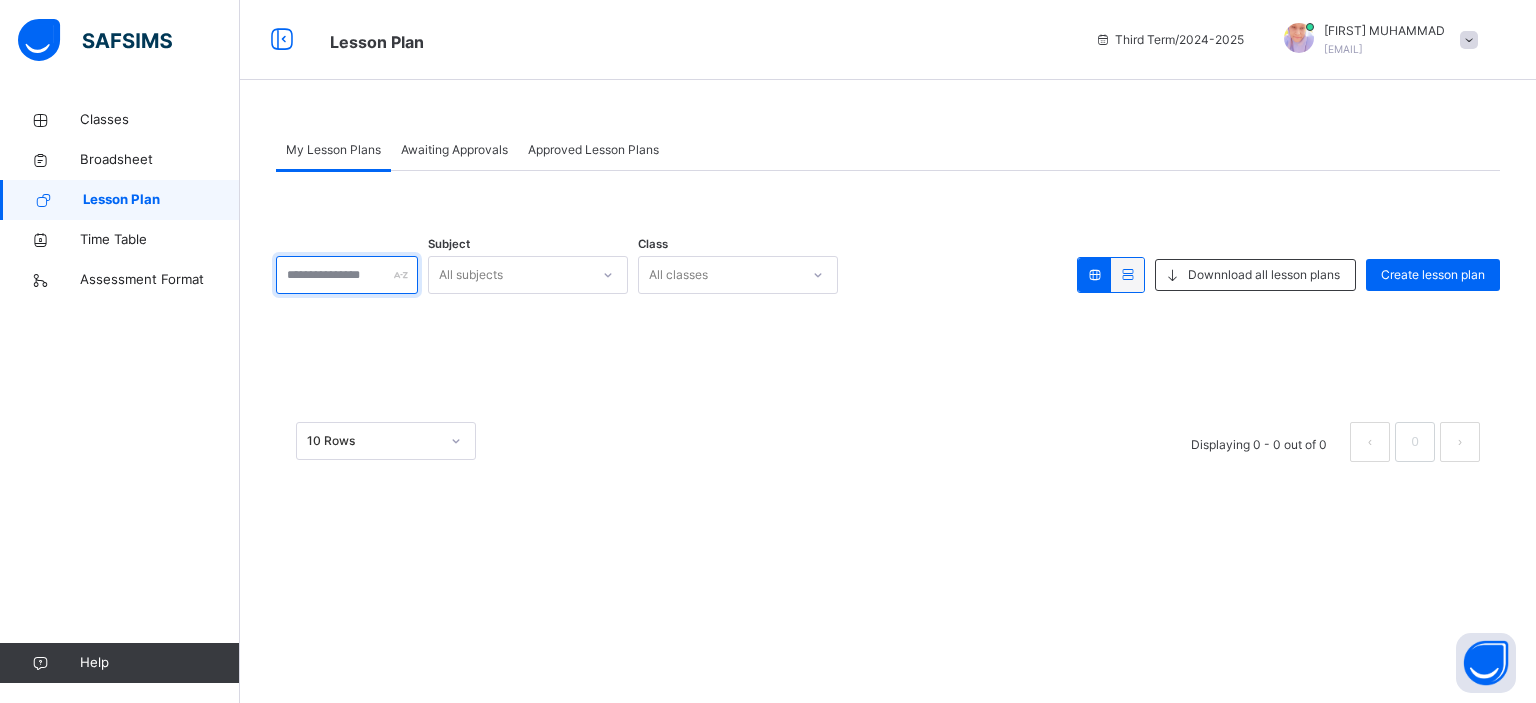 click at bounding box center (347, 275) 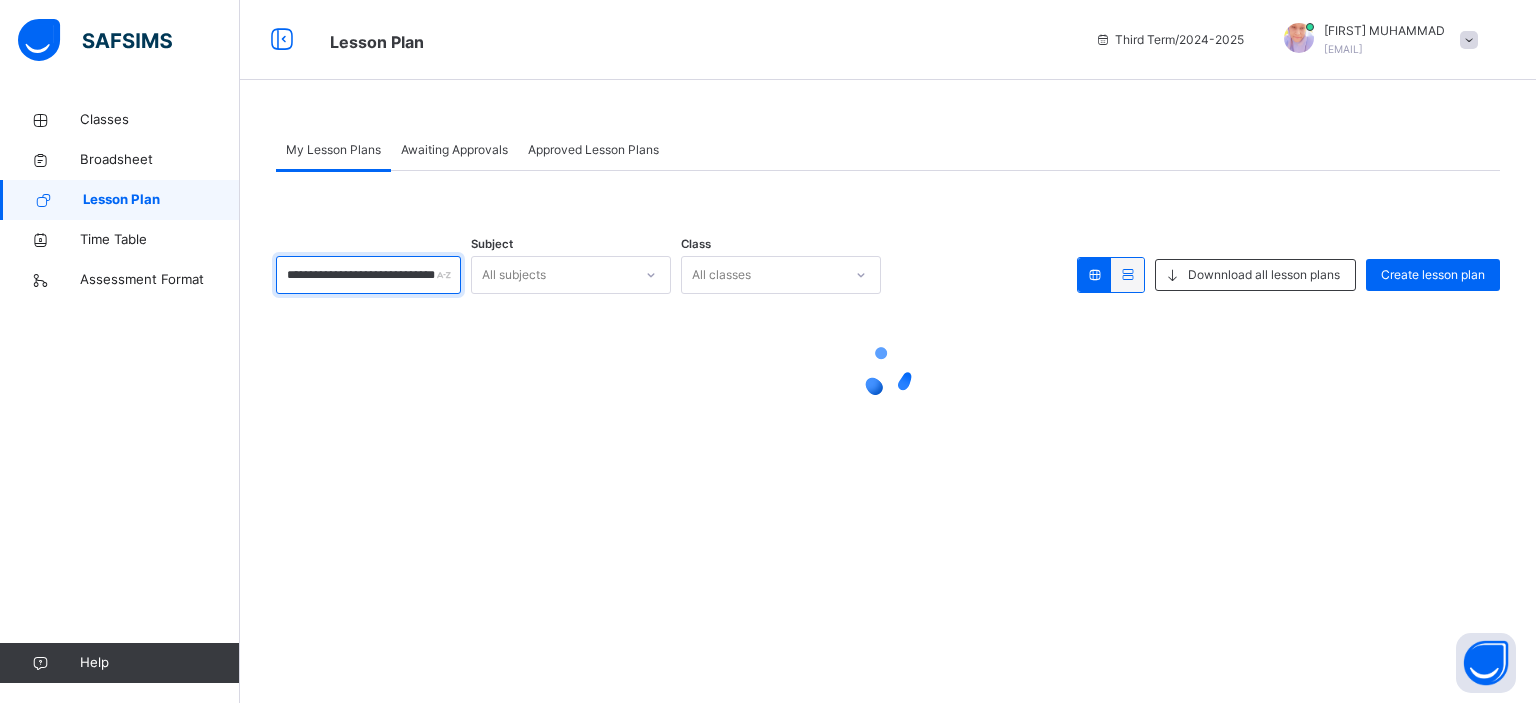 scroll, scrollTop: 0, scrollLeft: 18, axis: horizontal 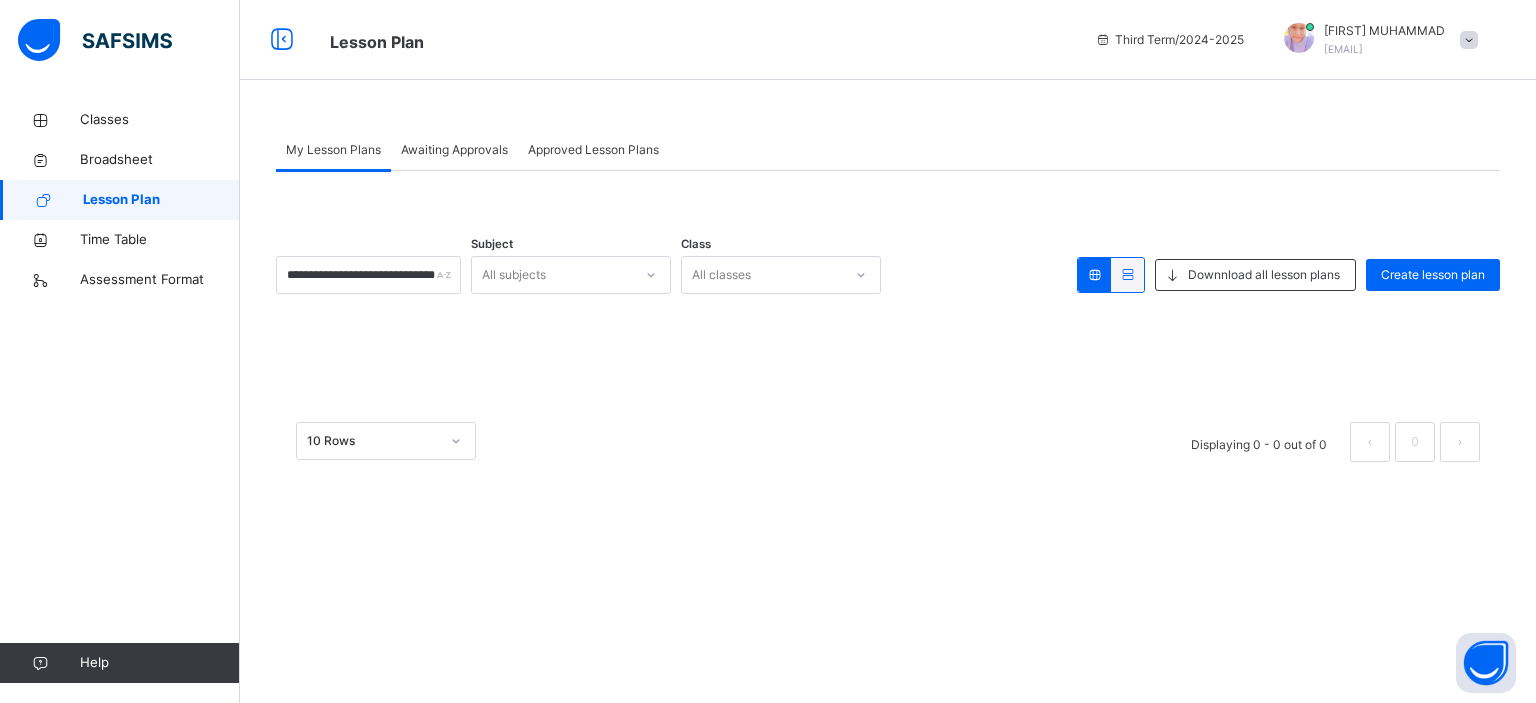 click on "**********" at bounding box center (368, 275) 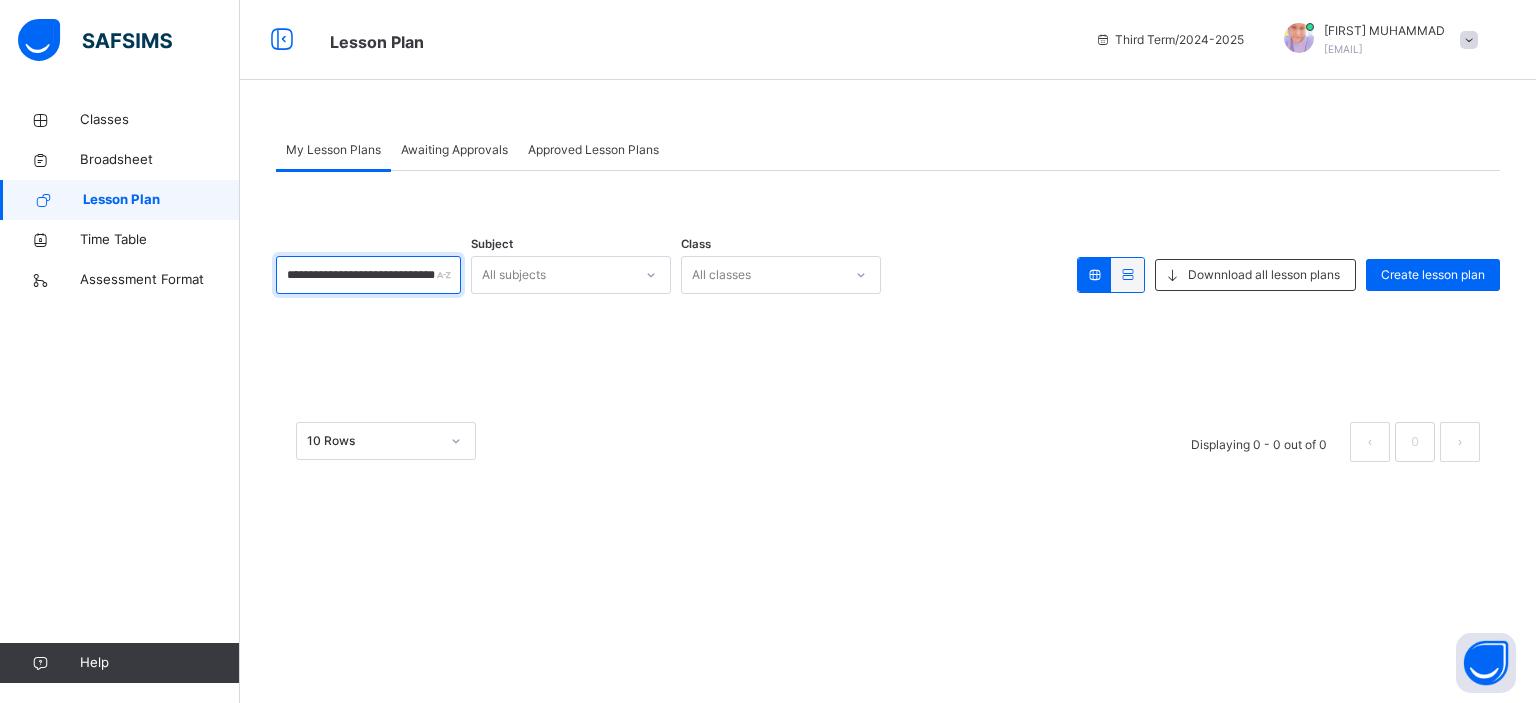 click on "**********" at bounding box center [368, 275] 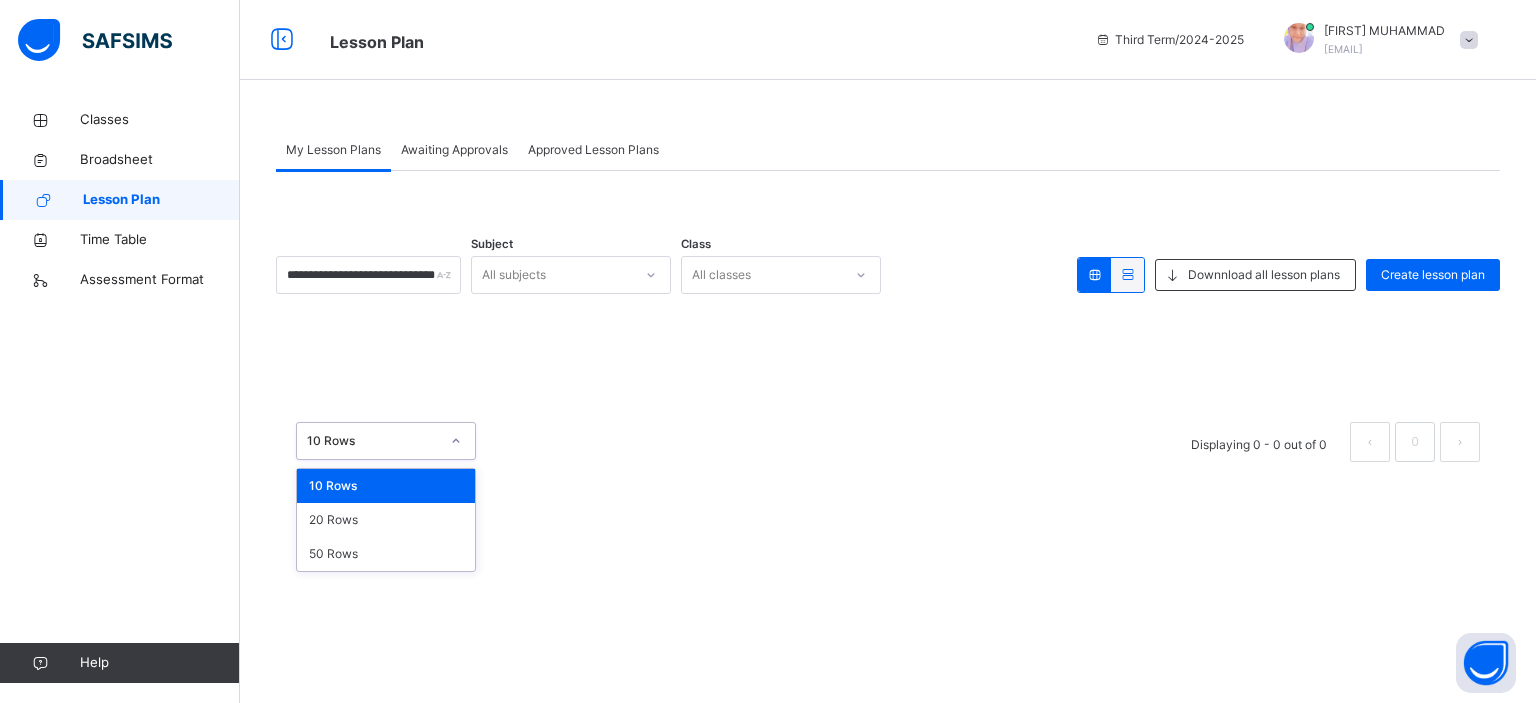 click on "10 Rows" at bounding box center [373, 441] 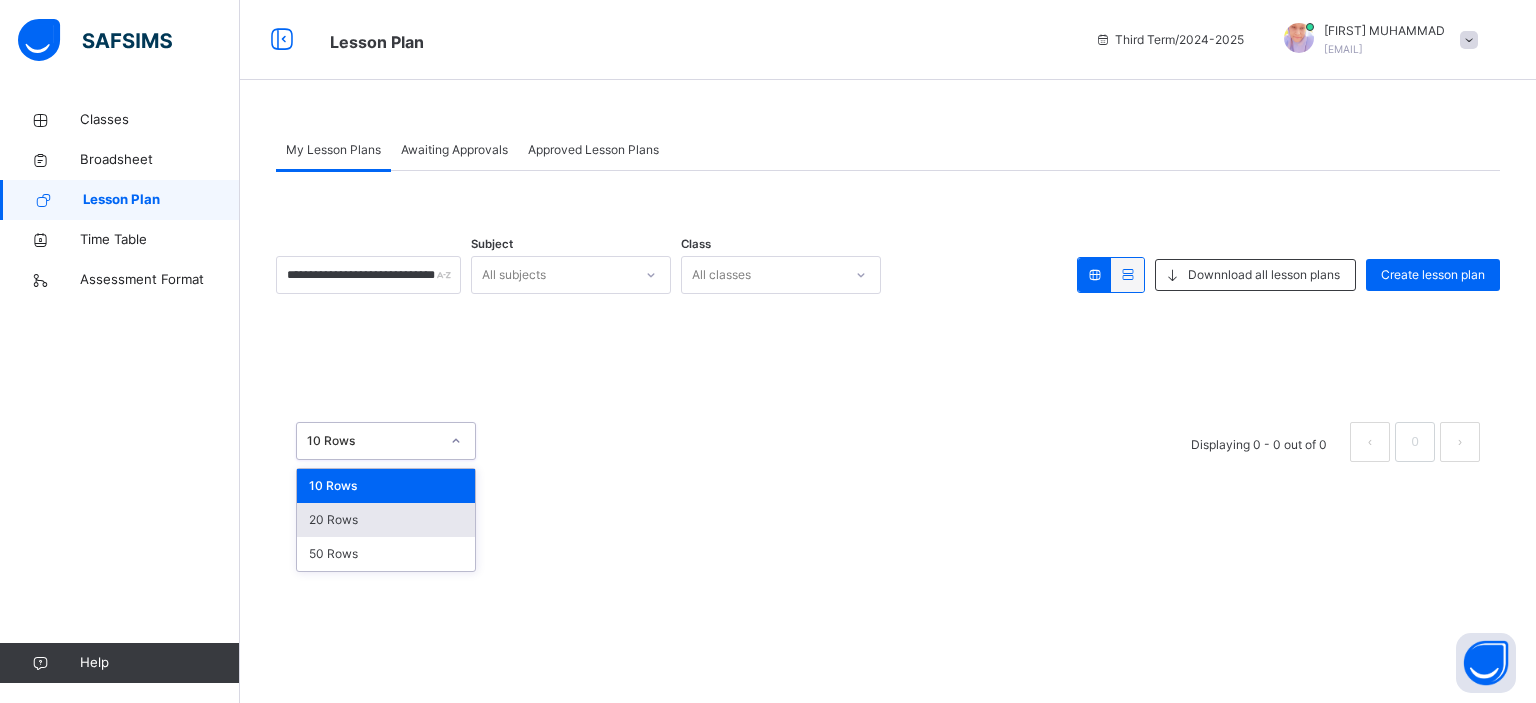 click on "20 Rows" at bounding box center (386, 520) 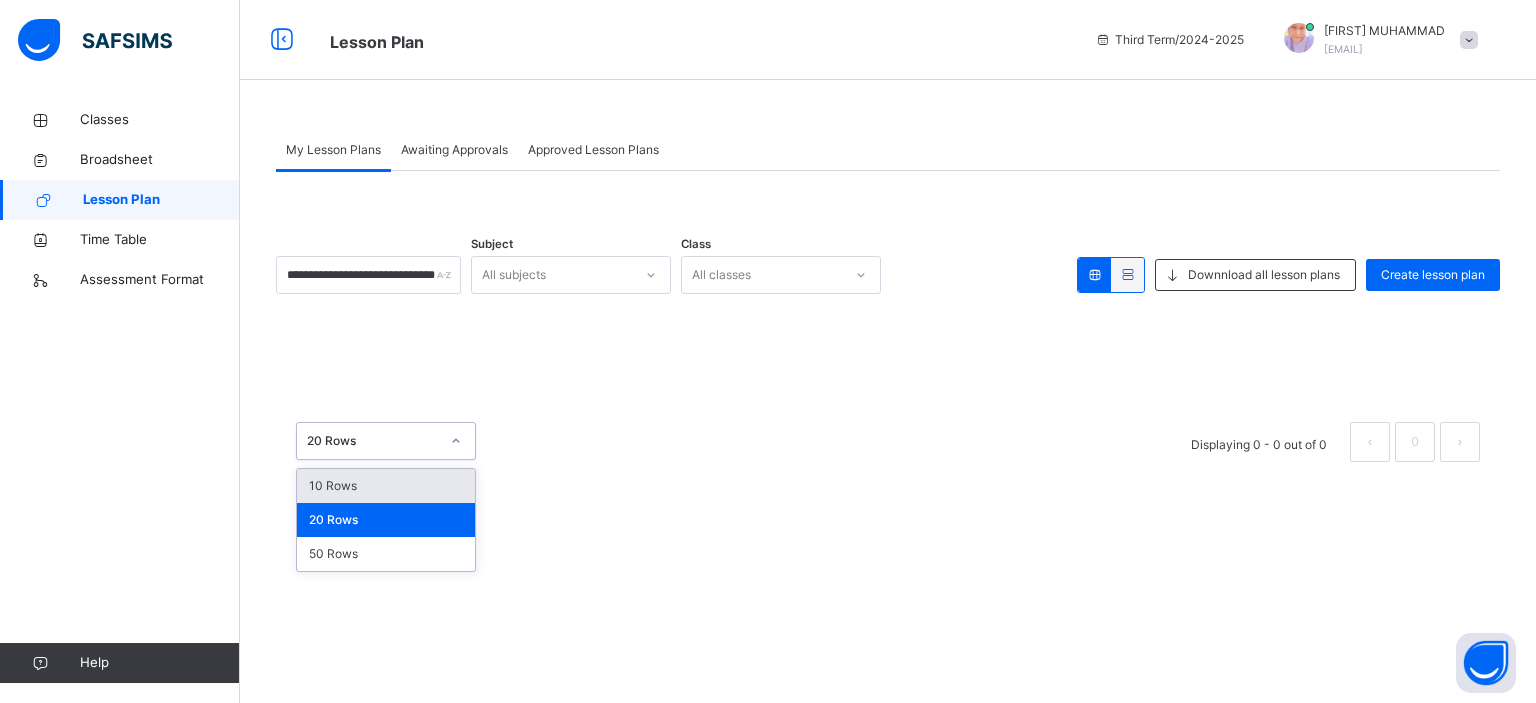 click on "20 Rows" at bounding box center [386, 441] 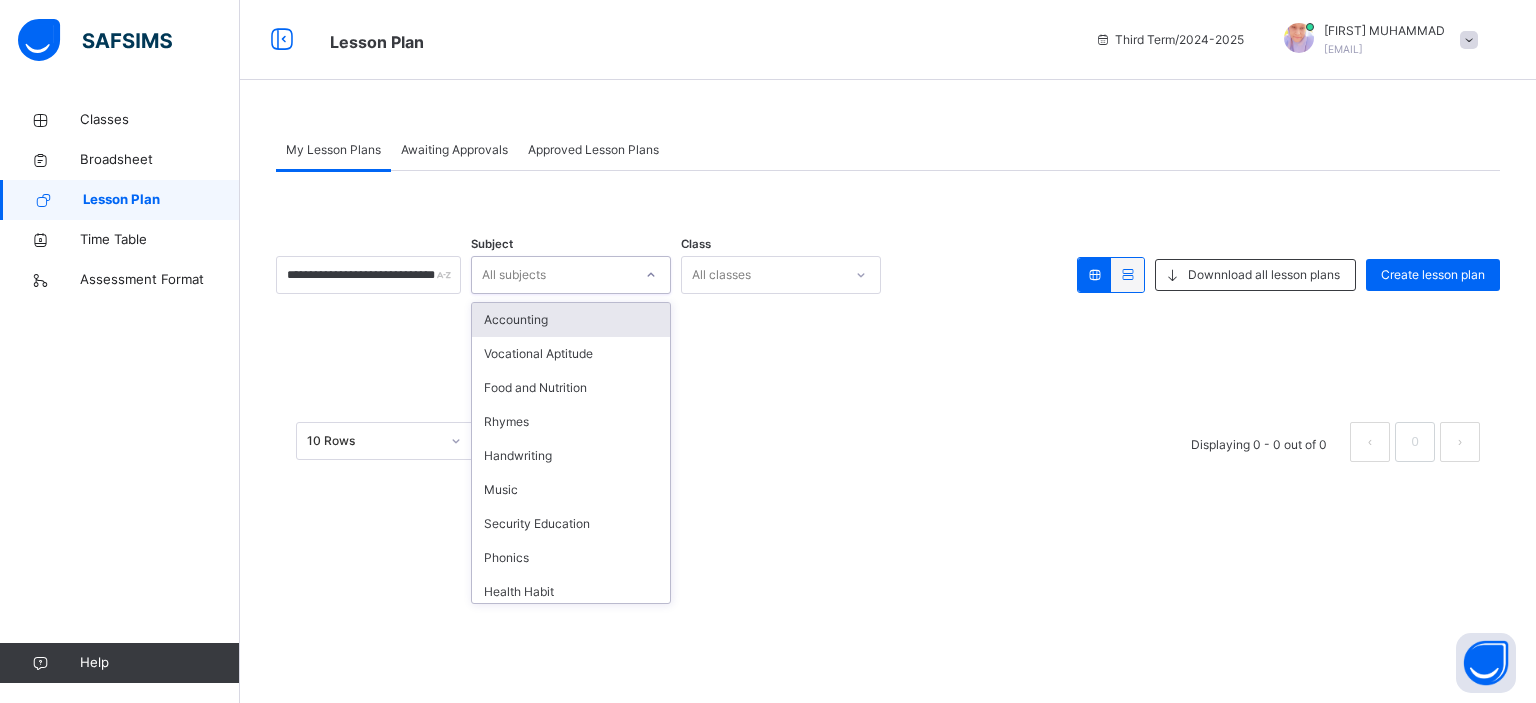 click on "All subjects" at bounding box center [514, 275] 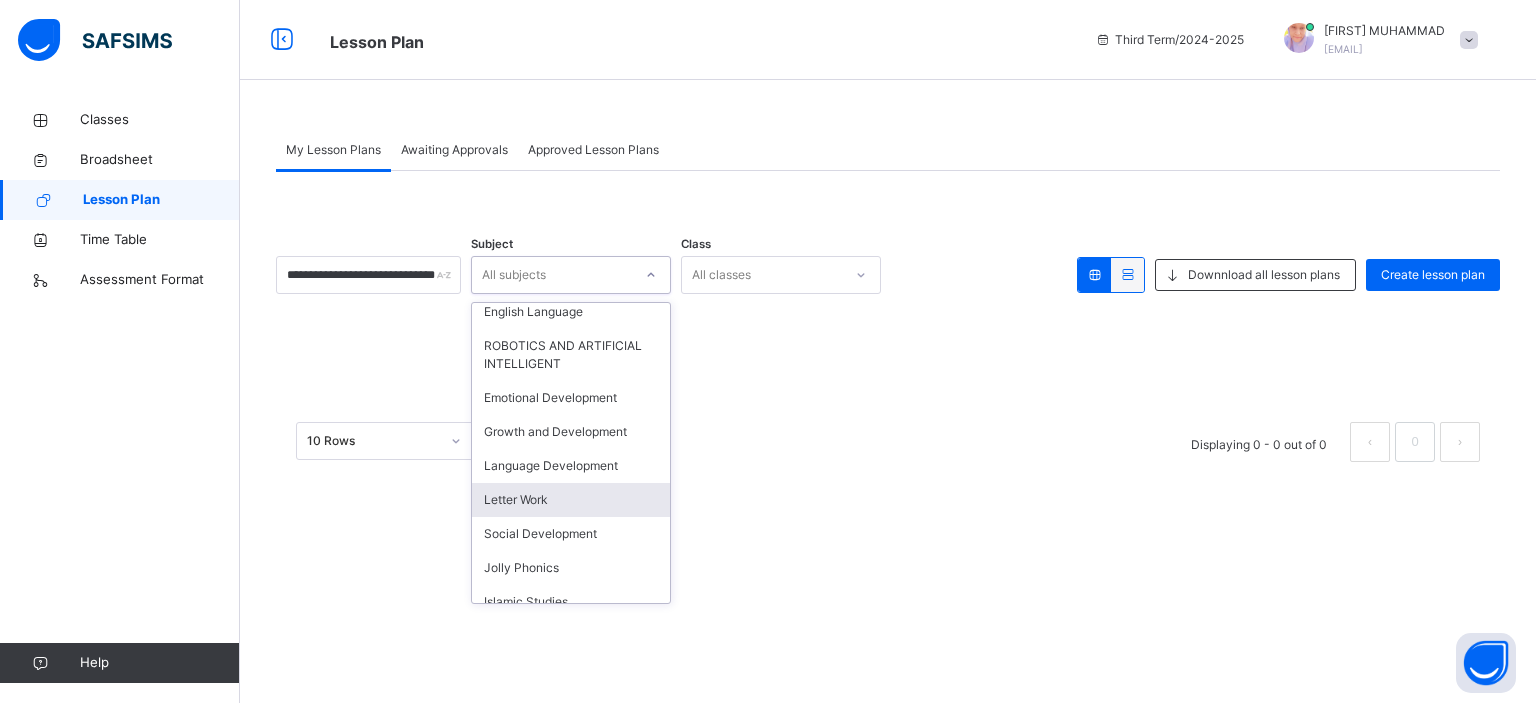 scroll, scrollTop: 2032, scrollLeft: 0, axis: vertical 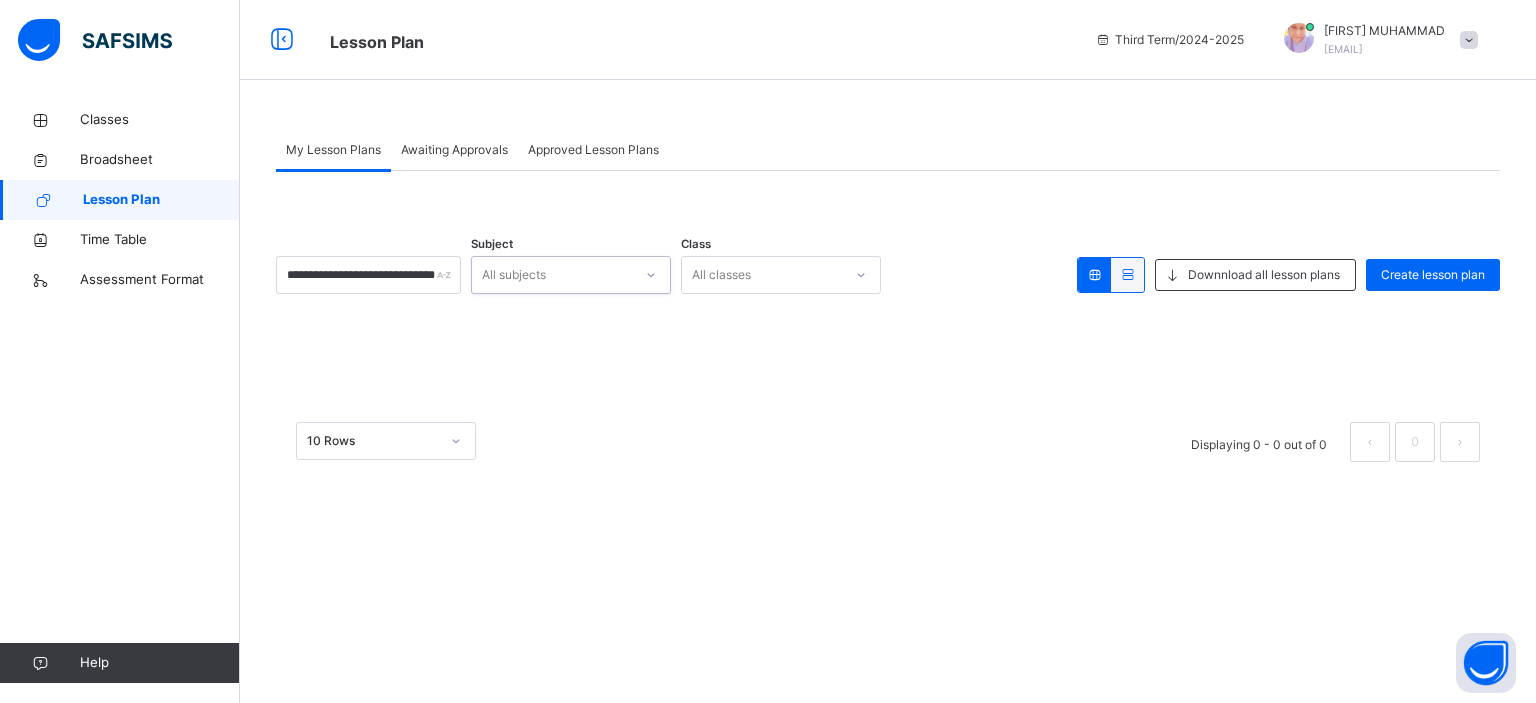 click on "All subjects" at bounding box center [514, 275] 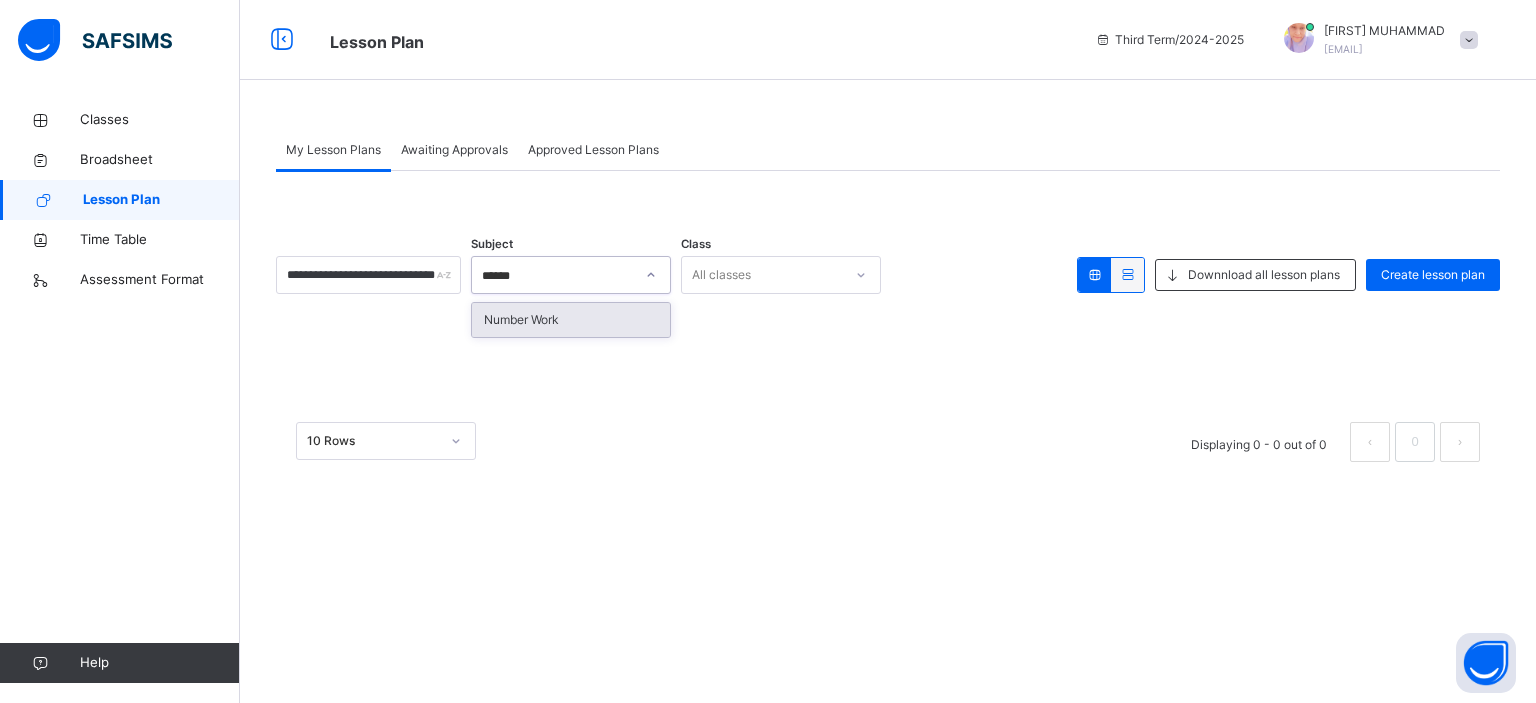 click on "Number Work" at bounding box center [571, 320] 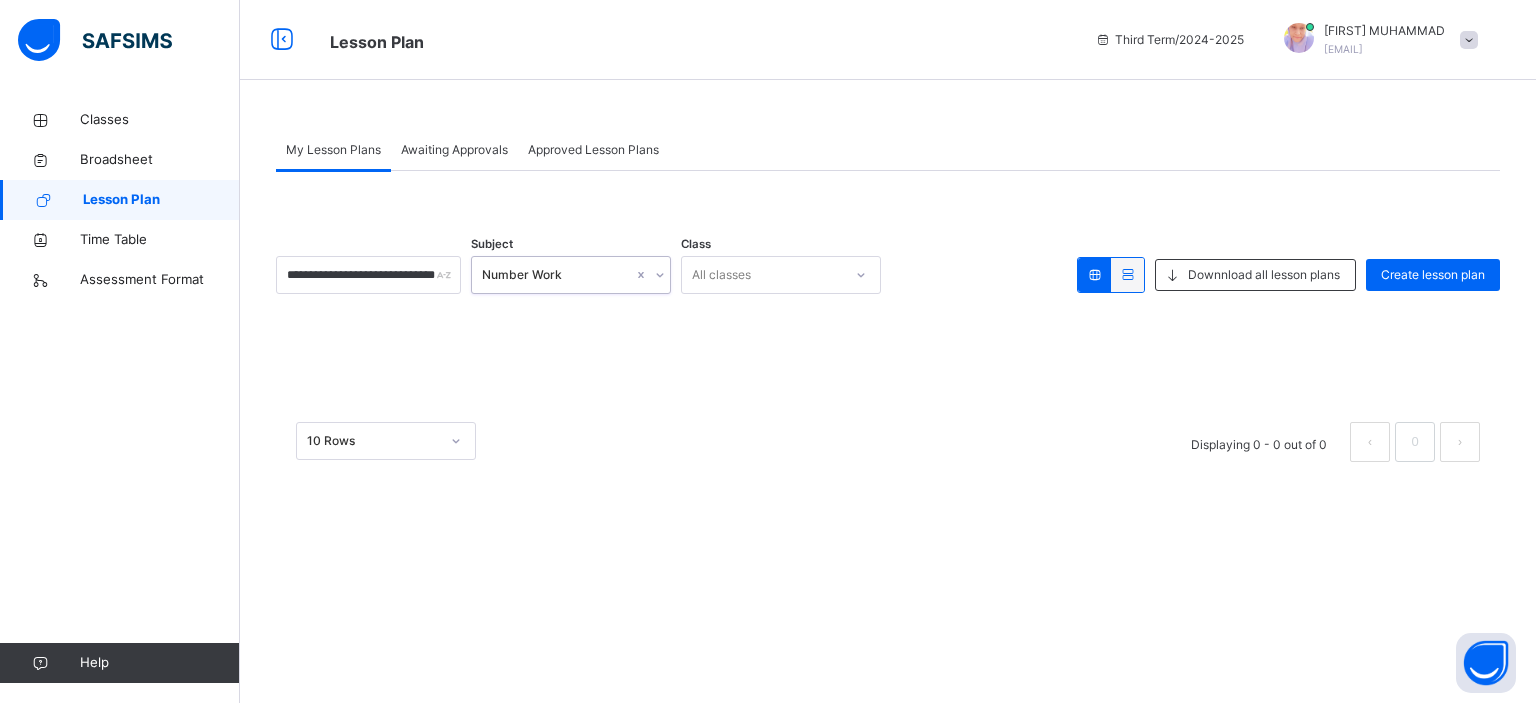 click on "All classes" at bounding box center [721, 275] 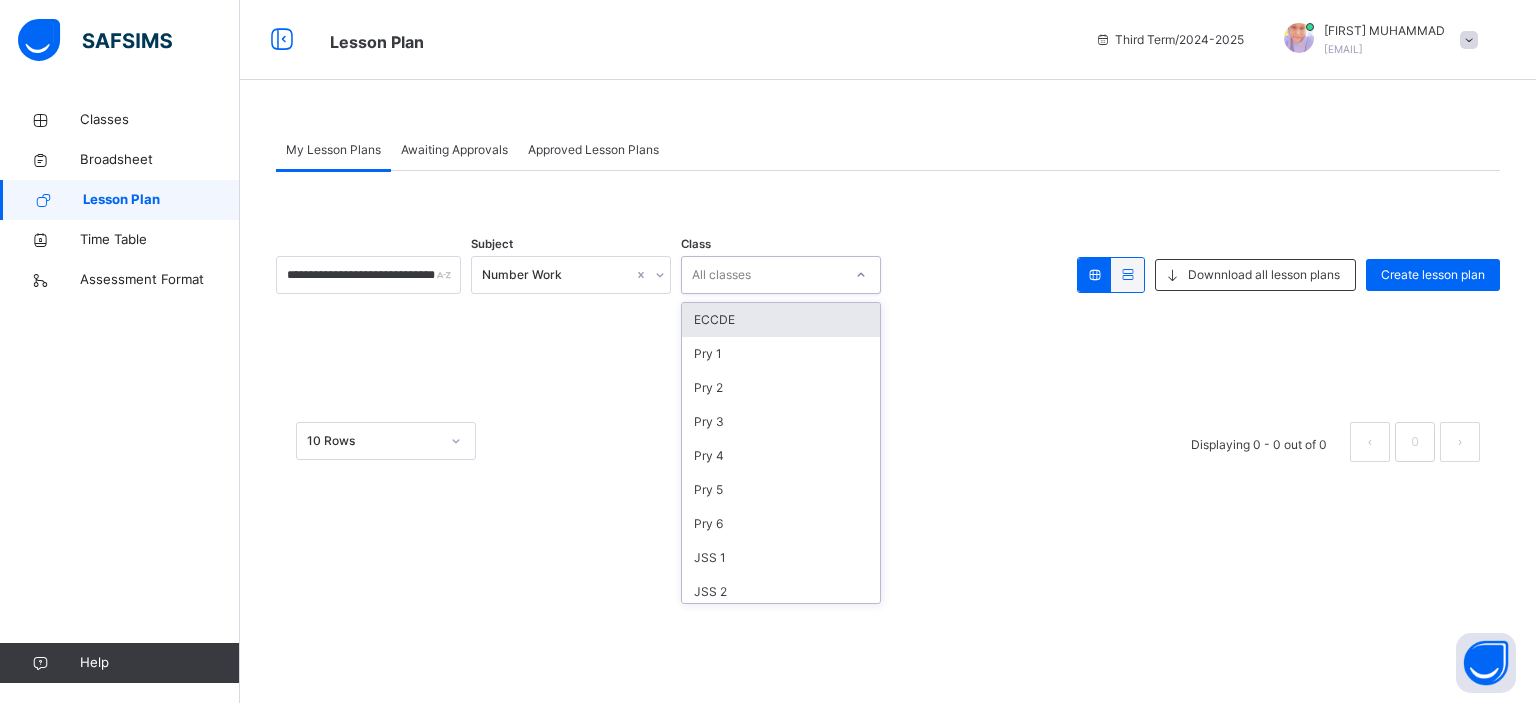 click on "ECCDE" at bounding box center [781, 320] 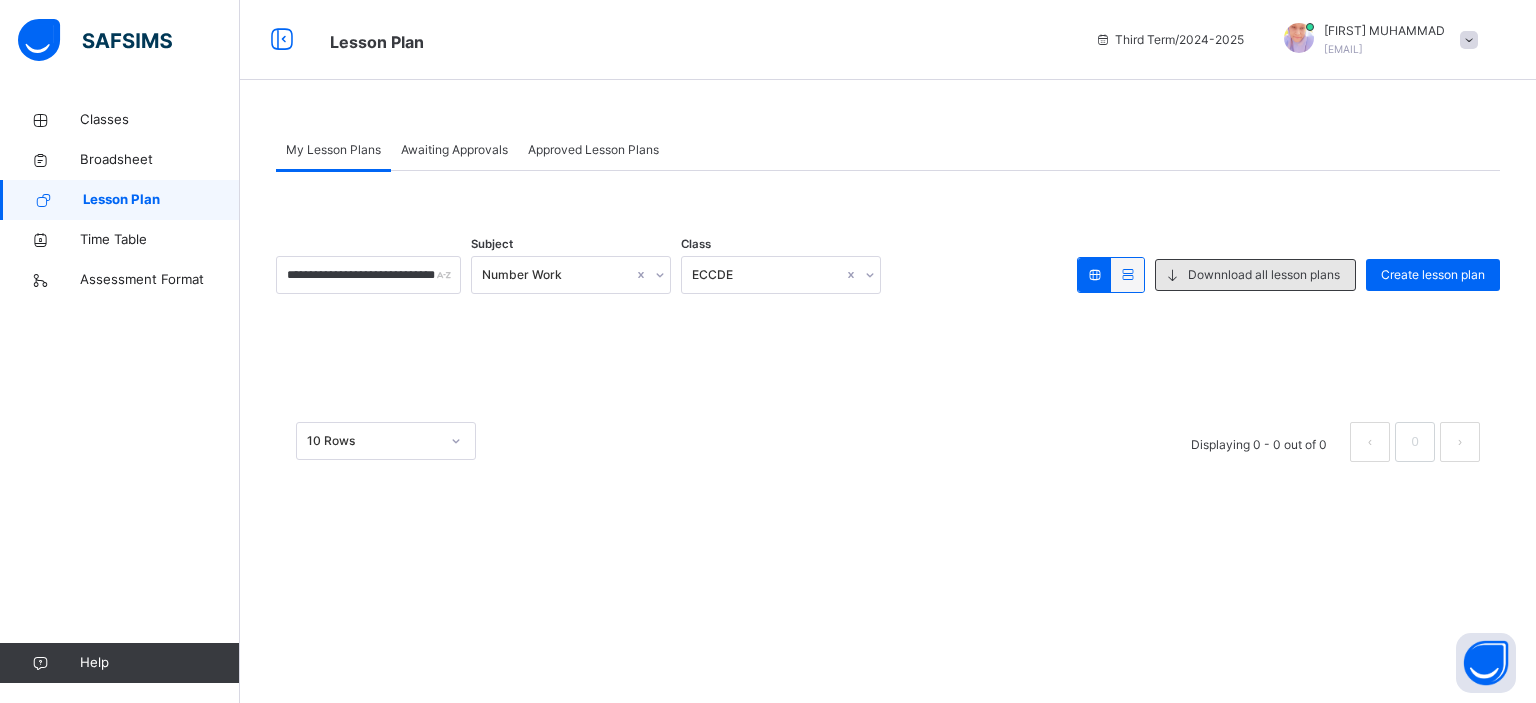 click on "Downnload all lesson plans" at bounding box center (1264, 275) 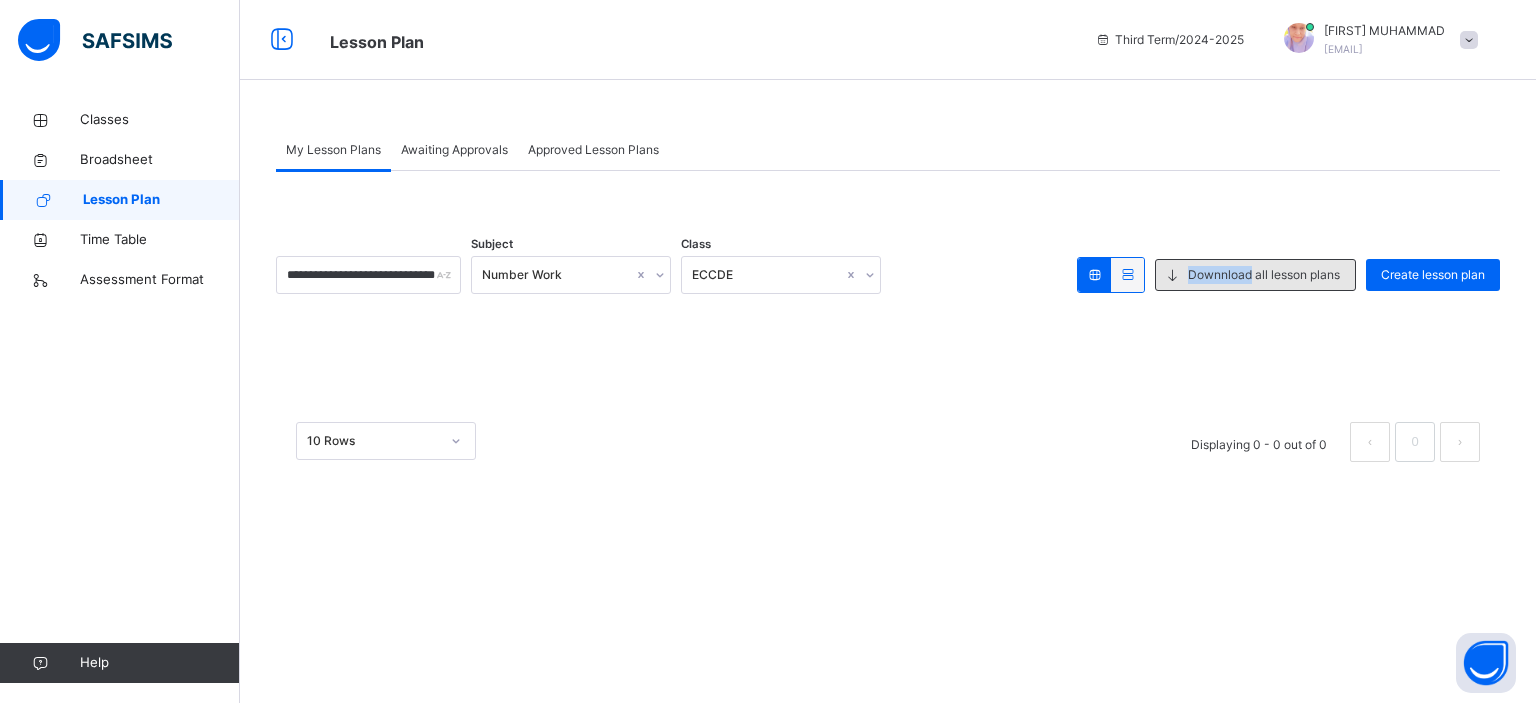 click on "Downnload all lesson plans" at bounding box center [1264, 275] 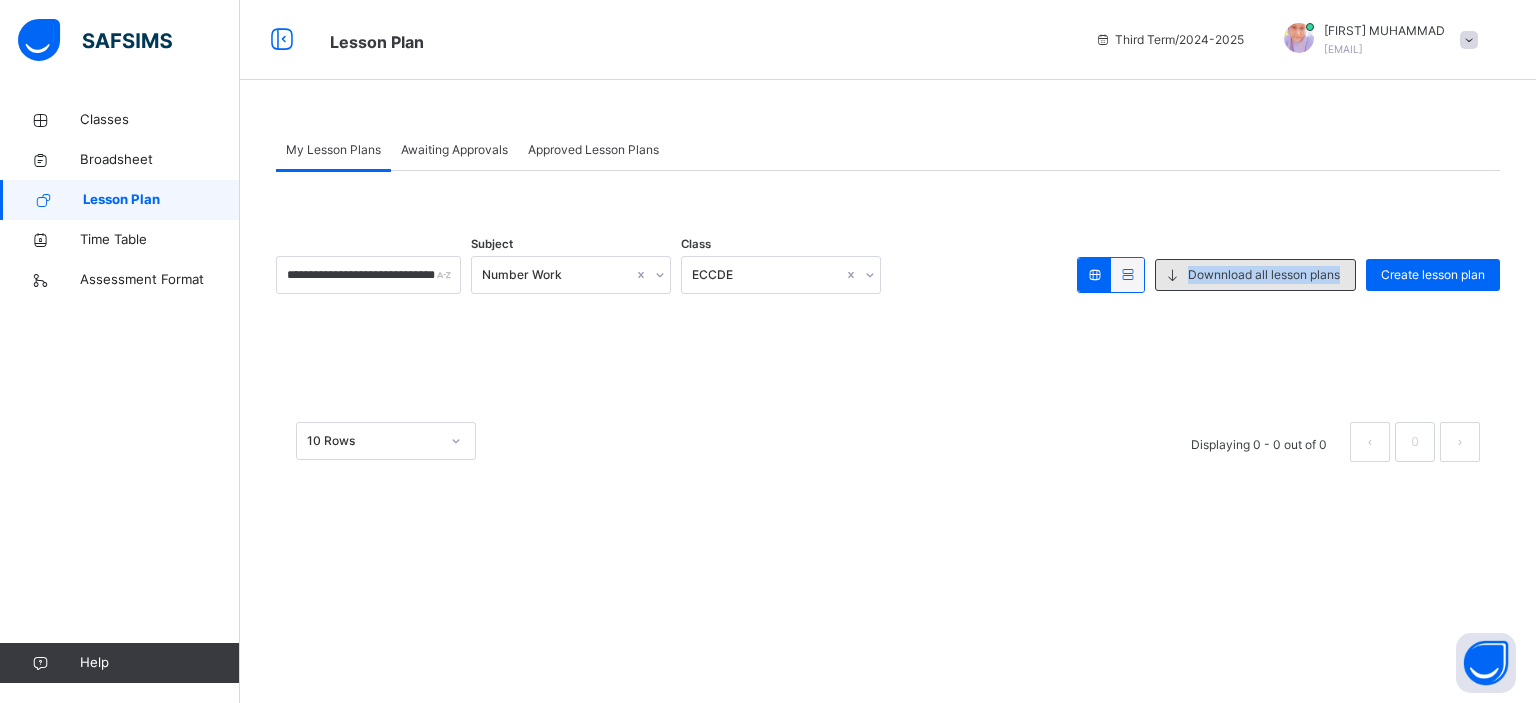 click on "Downnload all lesson plans" at bounding box center (1264, 275) 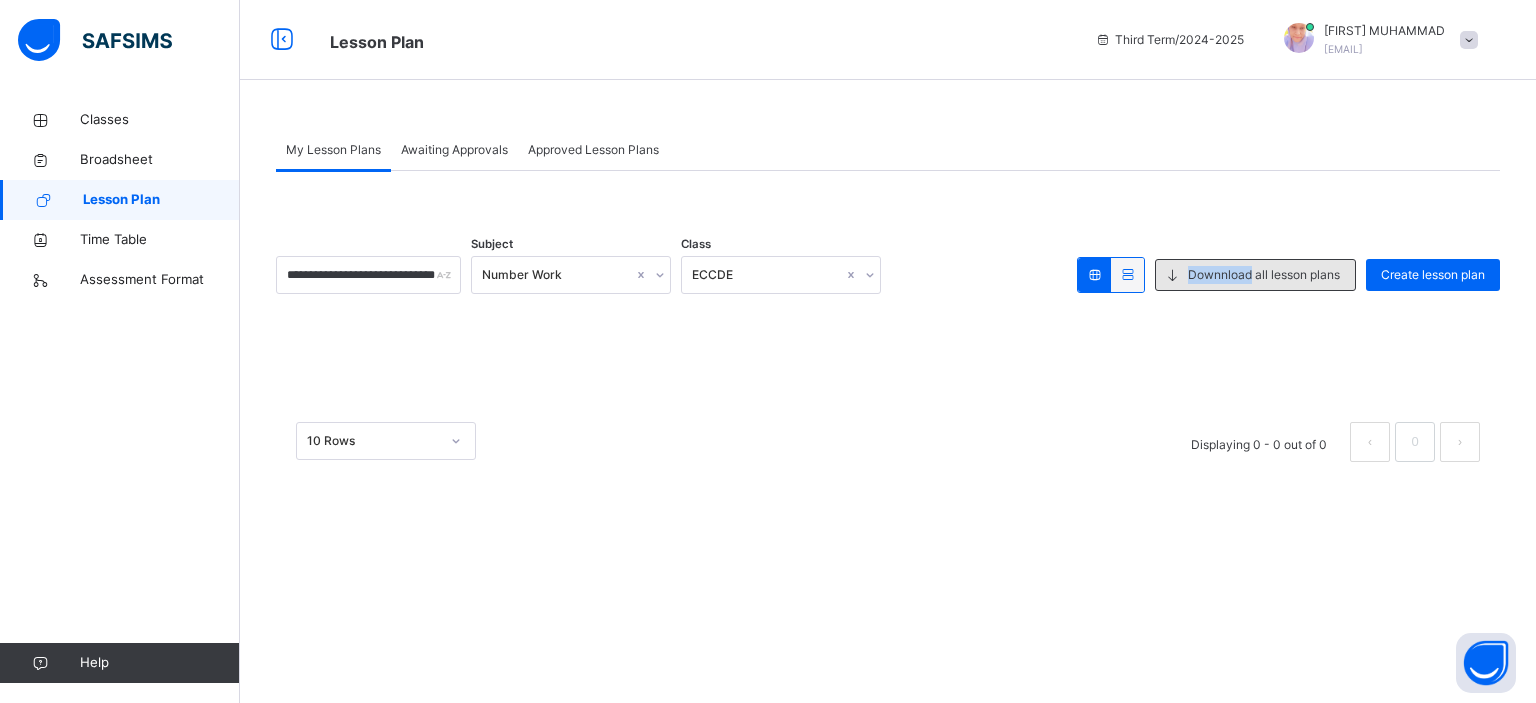 click on "Downnload all lesson plans" at bounding box center (1264, 275) 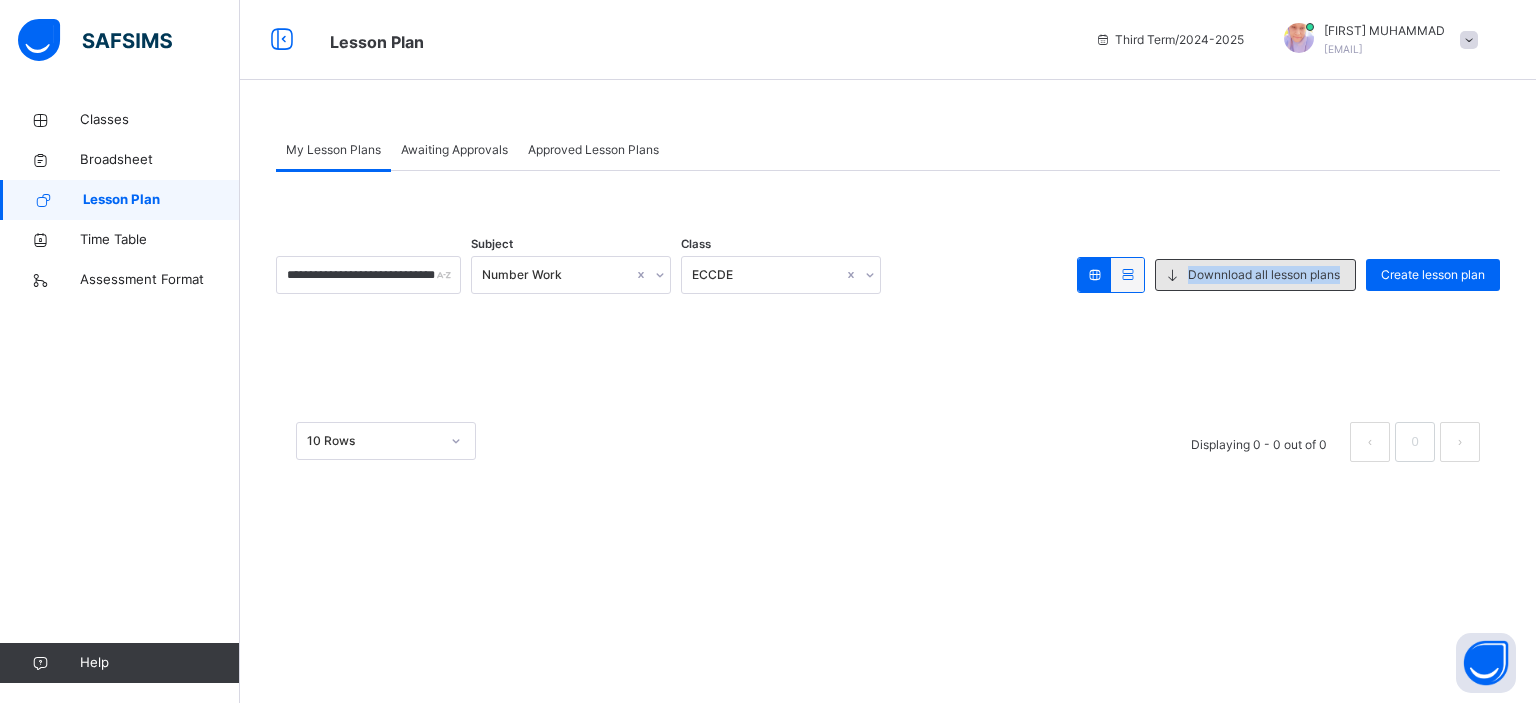 click on "Downnload all lesson plans" at bounding box center (1264, 275) 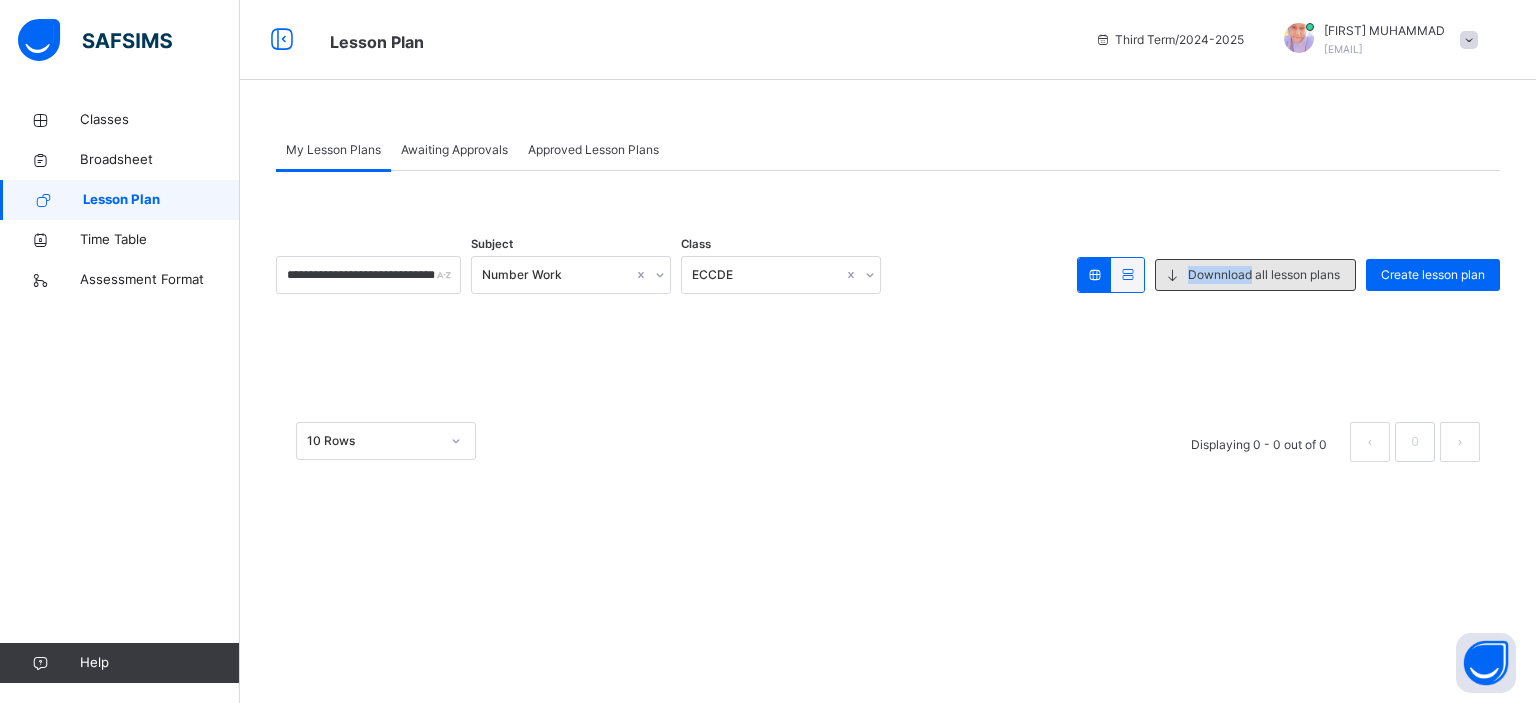 click on "Downnload all lesson plans" at bounding box center [1264, 275] 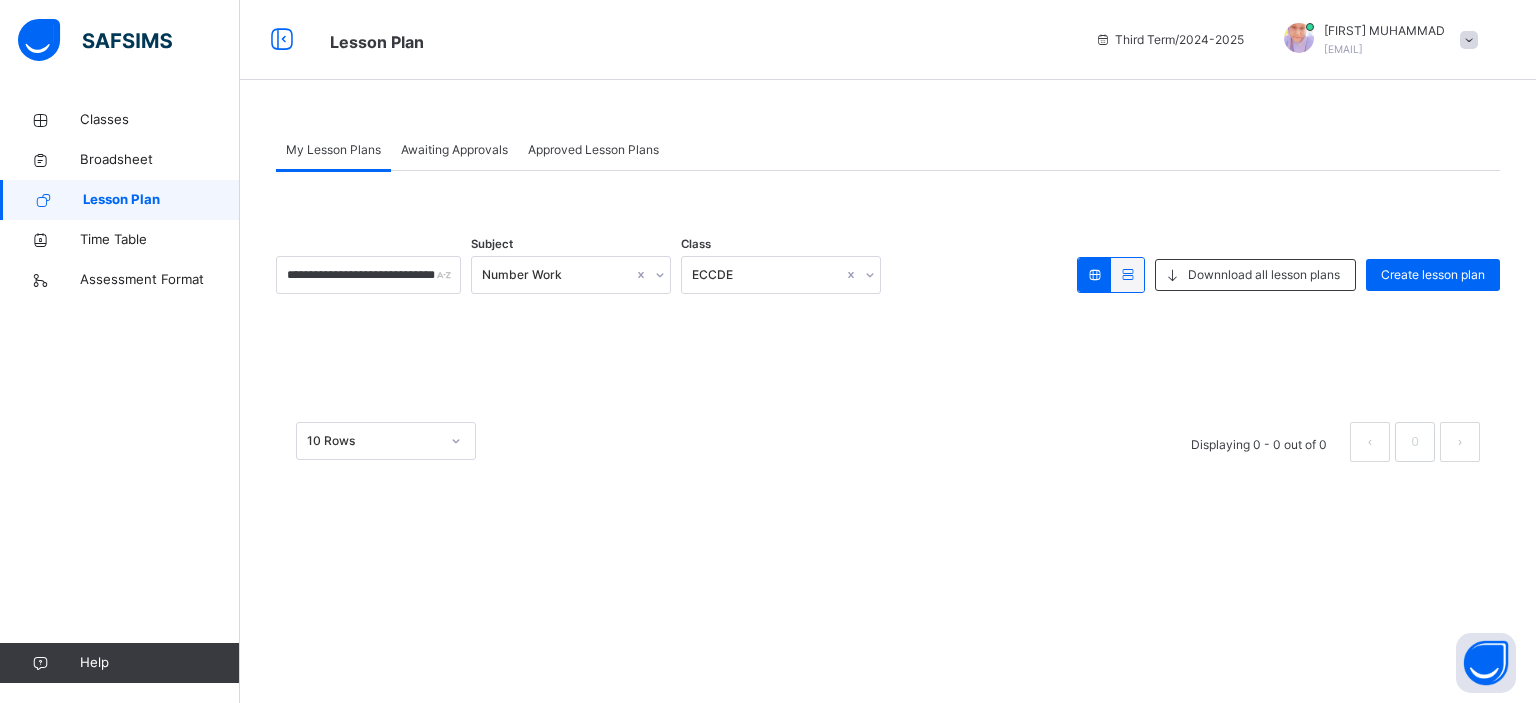 click at bounding box center [1127, 274] 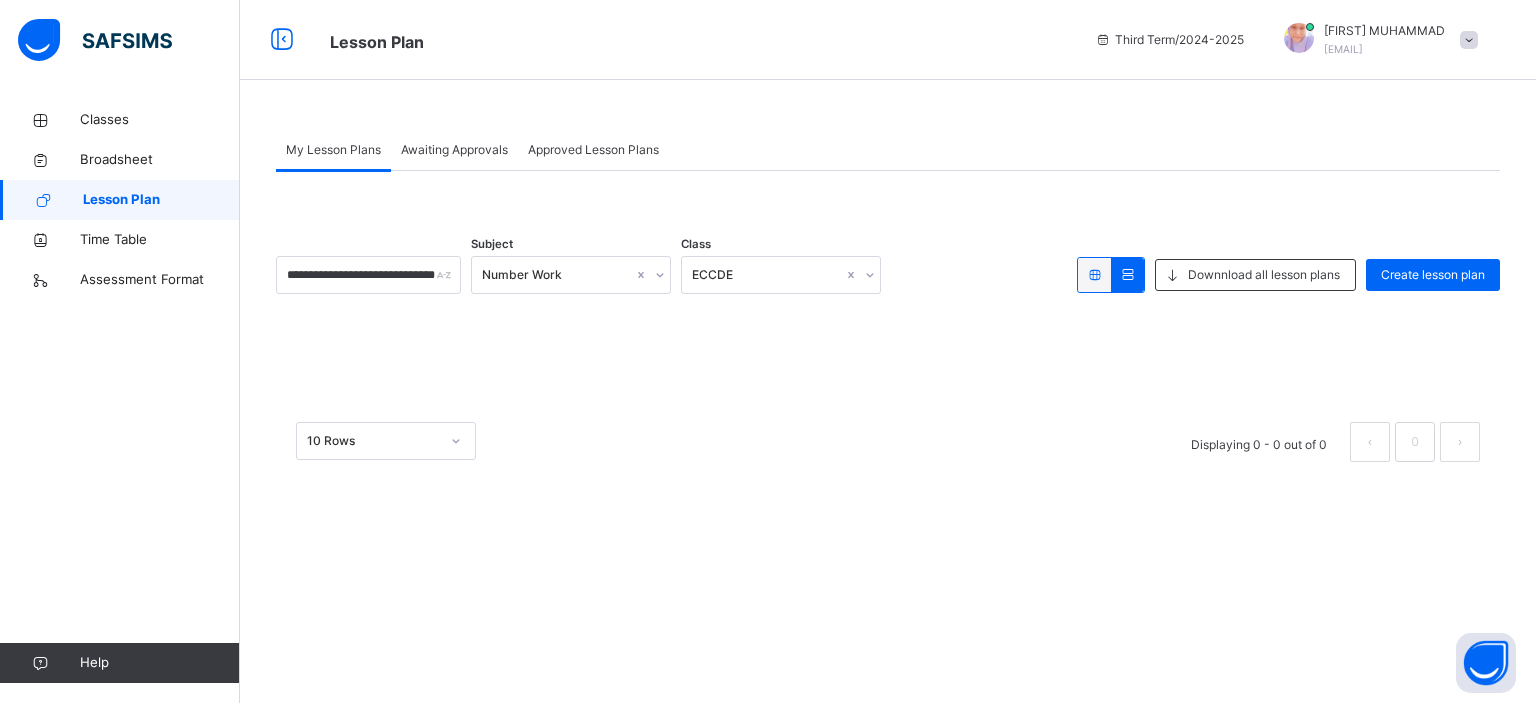 click at bounding box center [1094, 274] 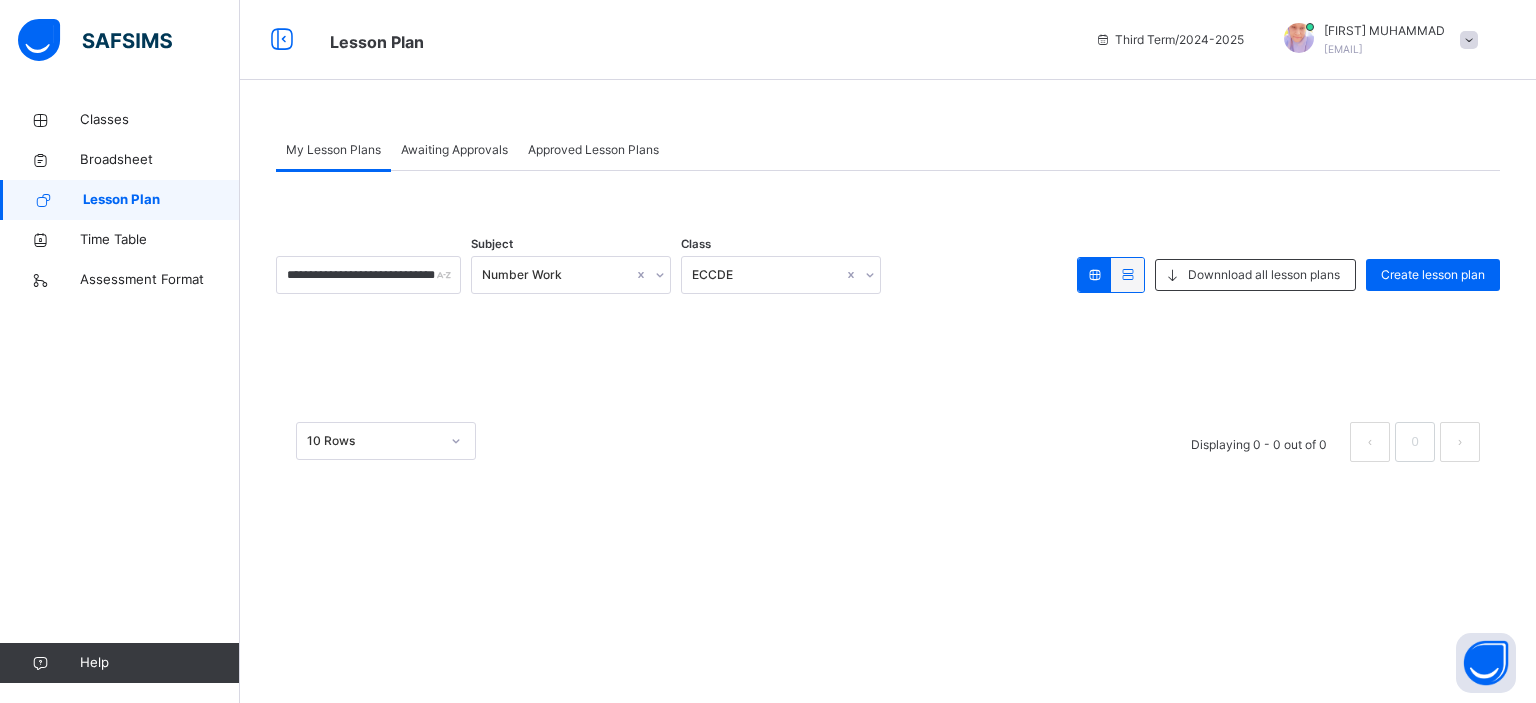 click at bounding box center [1094, 274] 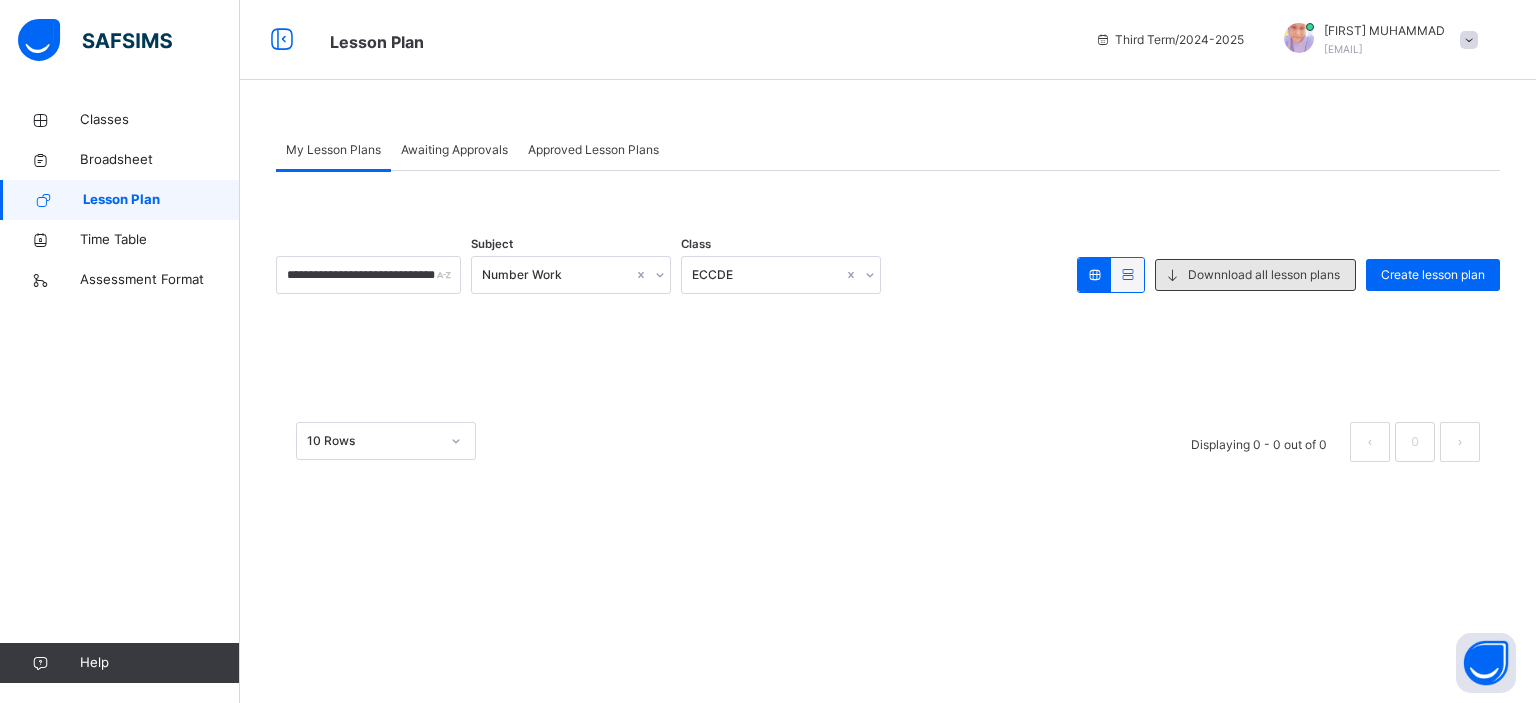 click on "Downnload all lesson plans" at bounding box center (1264, 275) 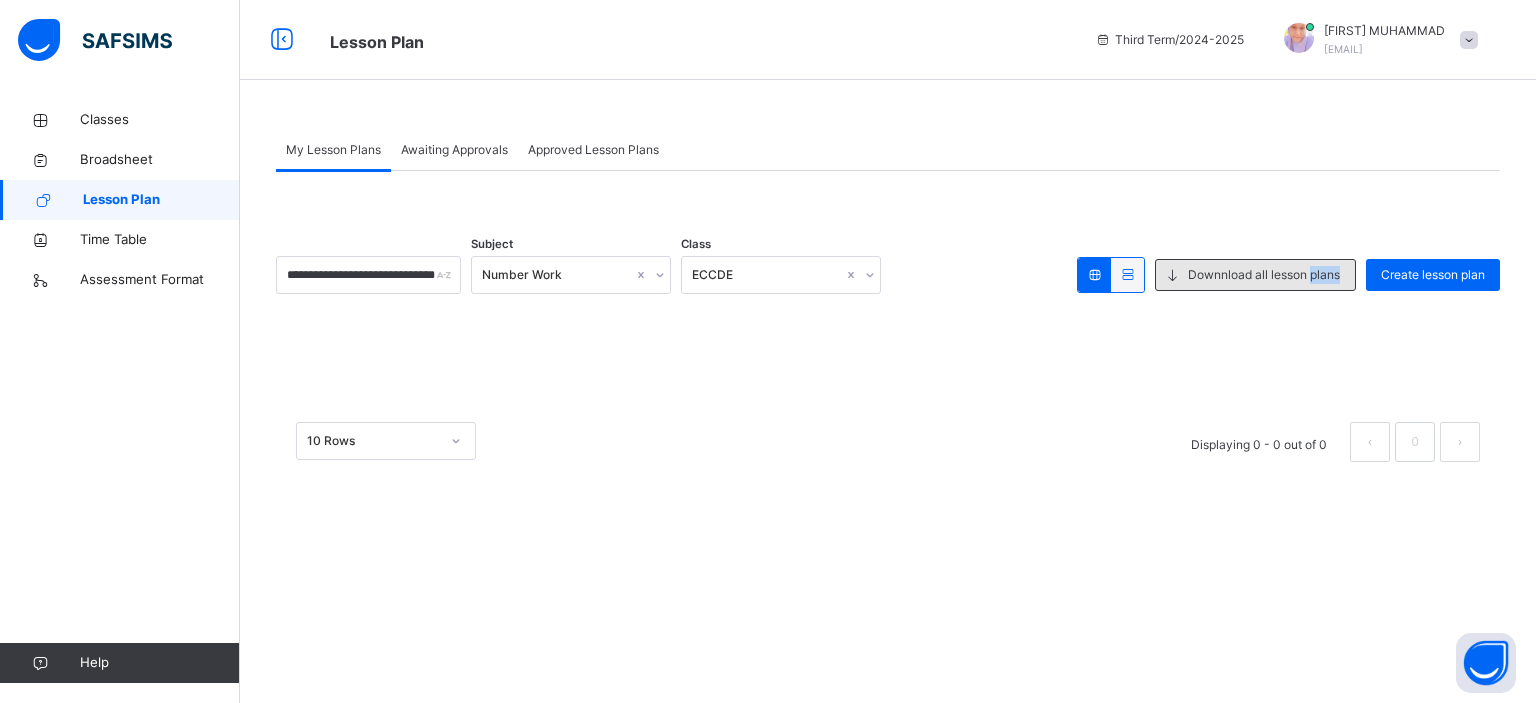 click on "Downnload all lesson plans" at bounding box center (1264, 275) 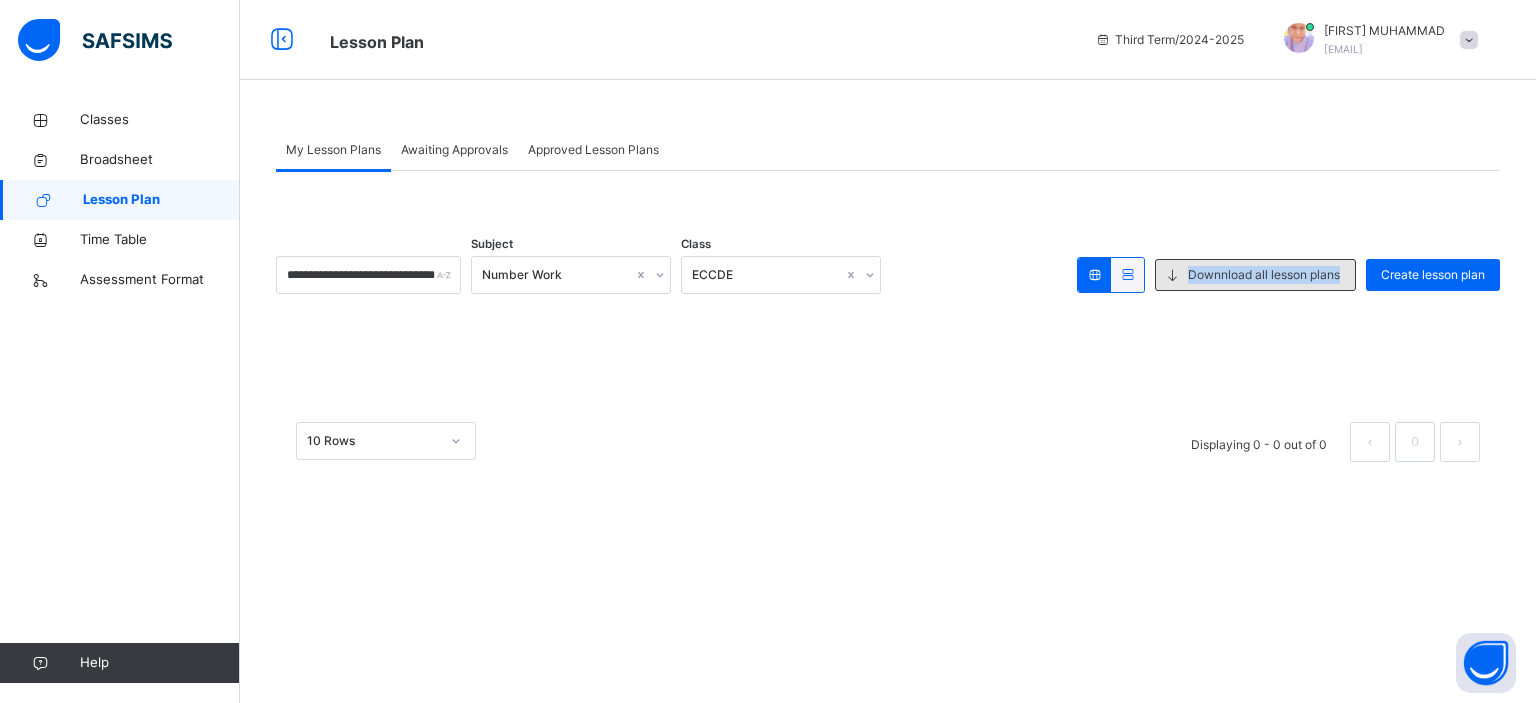 click on "Downnload all lesson plans" at bounding box center (1264, 275) 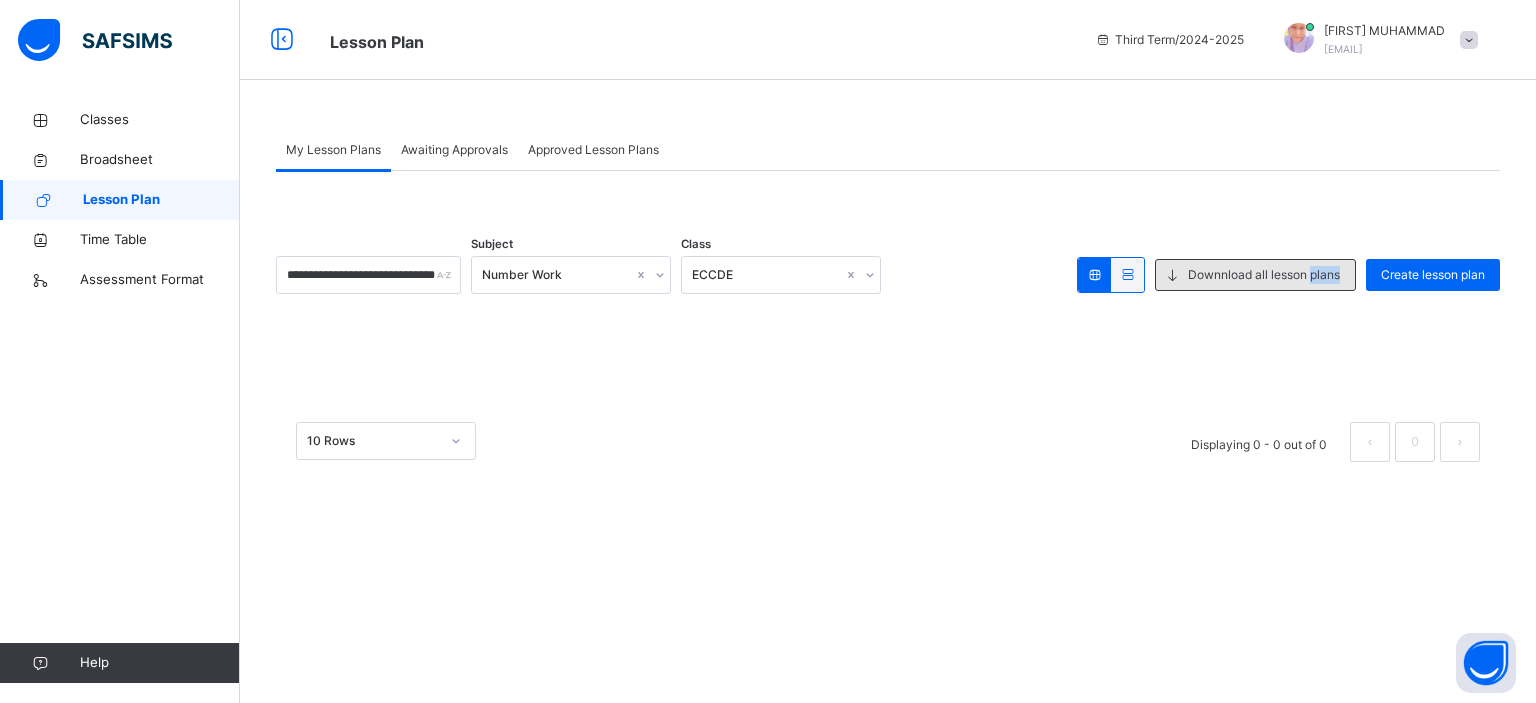 click on "Downnload all lesson plans" at bounding box center [1264, 275] 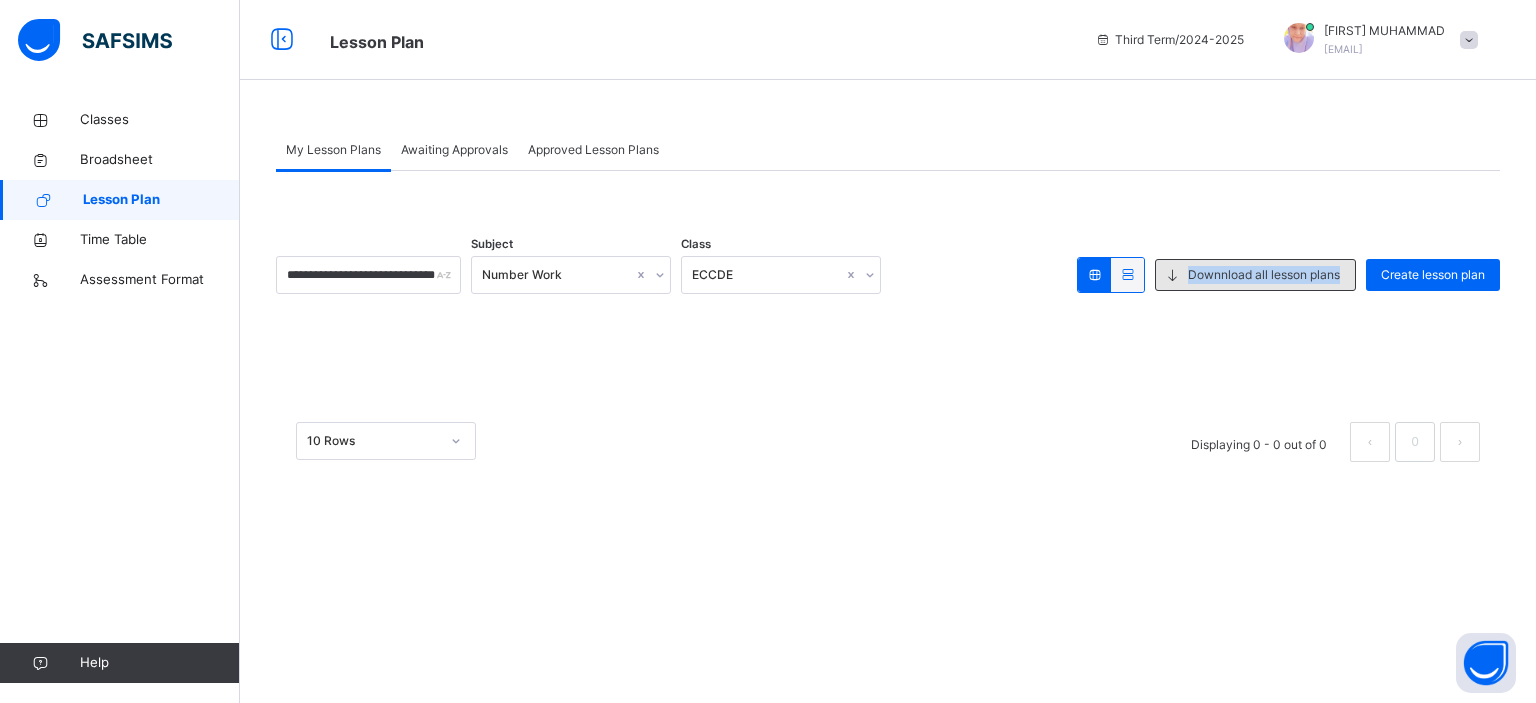 click on "Downnload all lesson plans" at bounding box center (1264, 275) 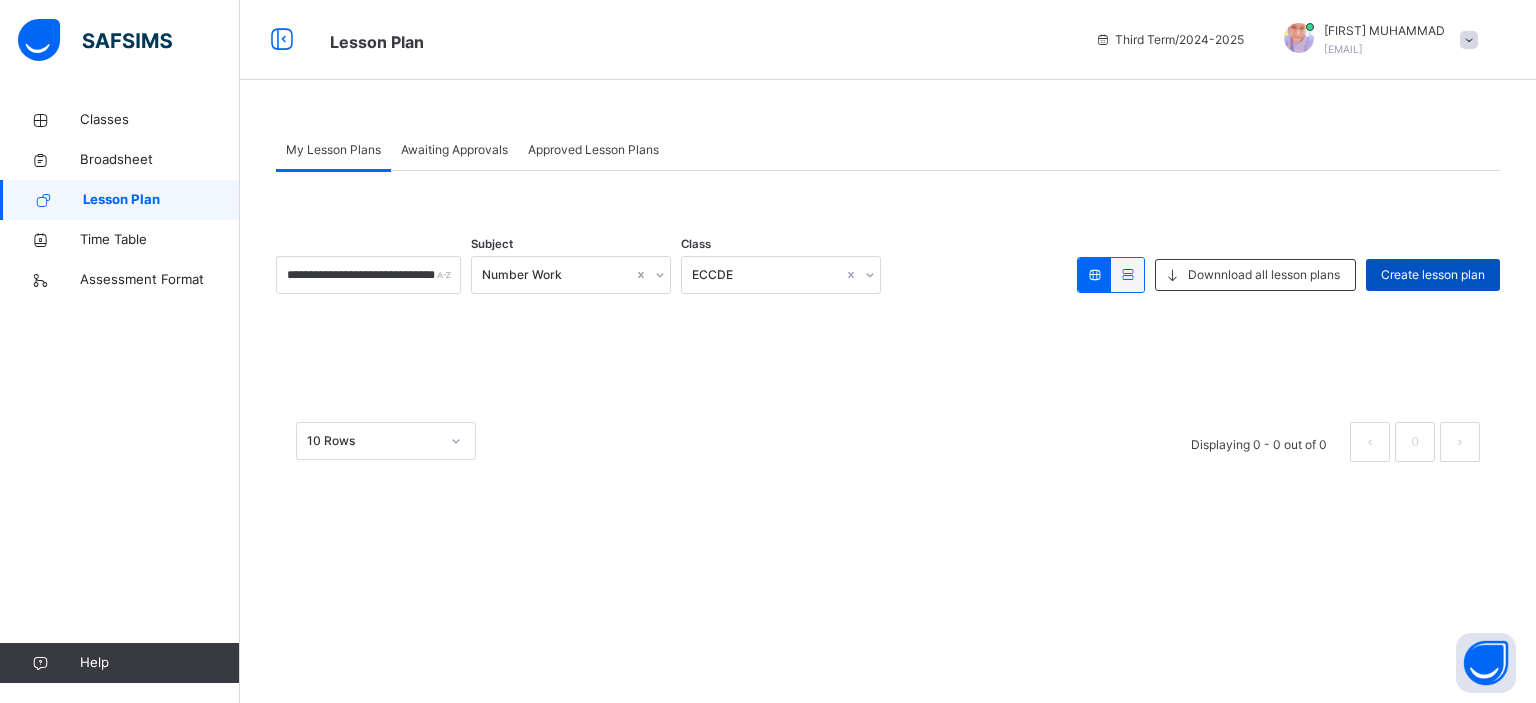 click on "Create lesson plan" at bounding box center [1433, 275] 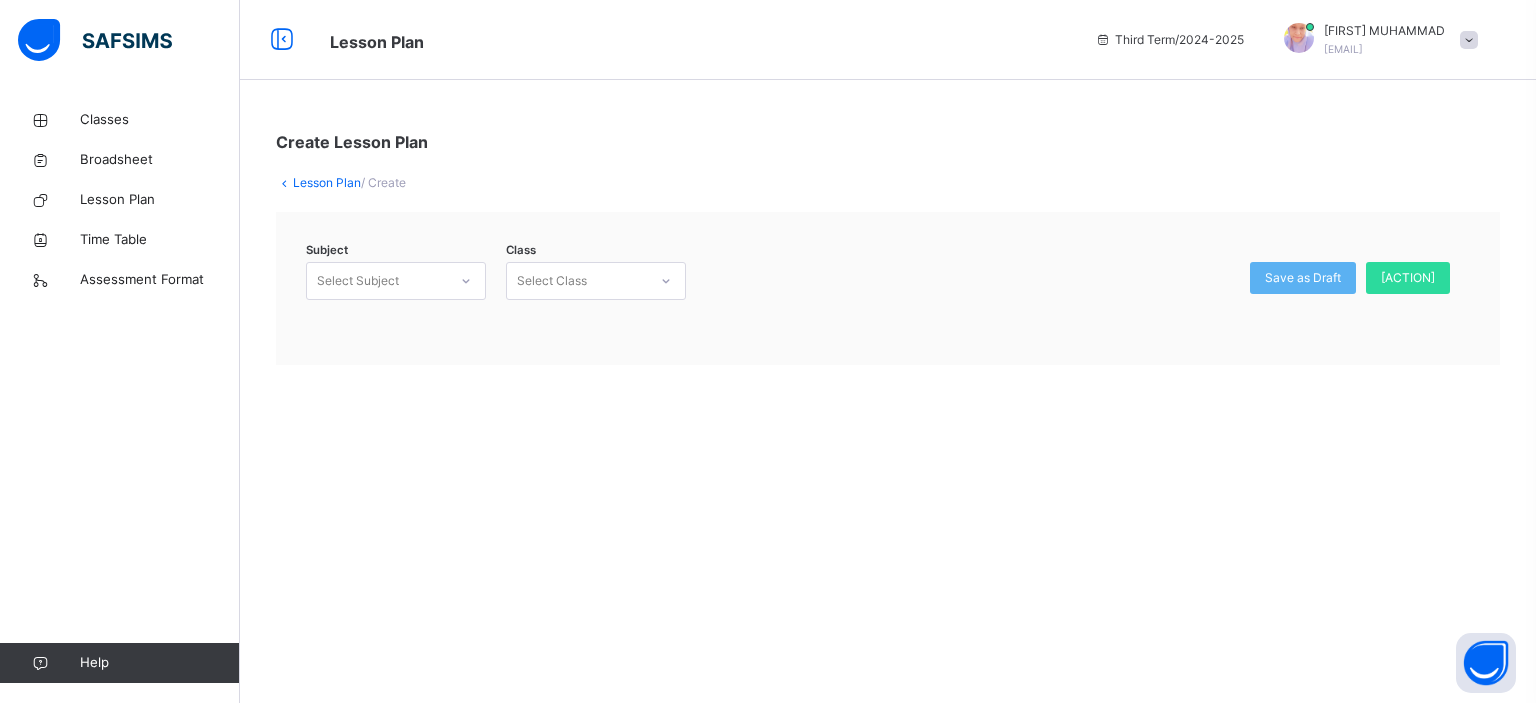 click on "Create Lesson Plan" at bounding box center (888, 142) 